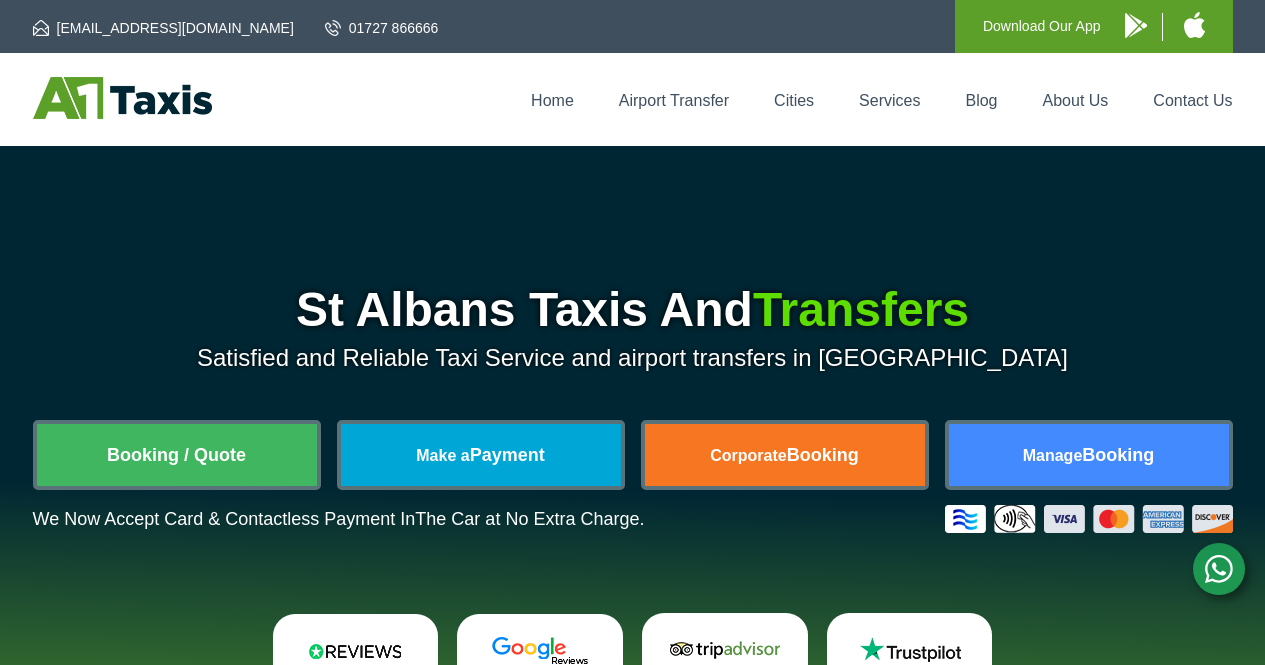 scroll, scrollTop: 0, scrollLeft: 0, axis: both 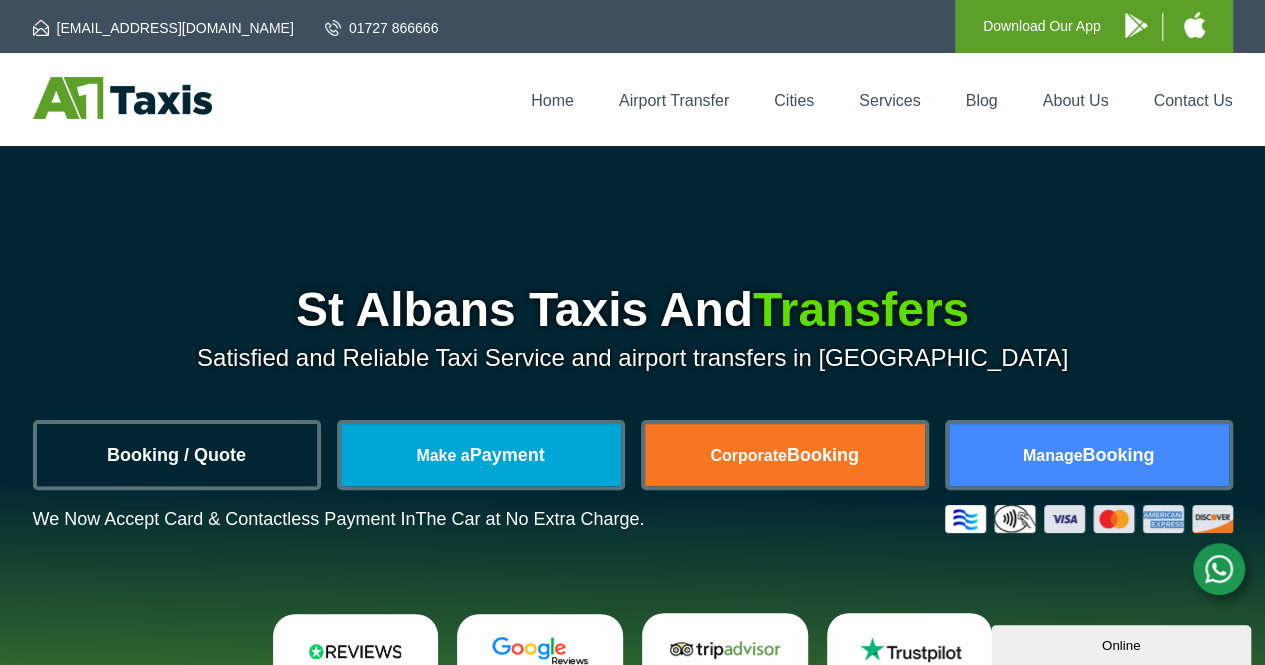 click on "Booking / Quote" at bounding box center [177, 455] 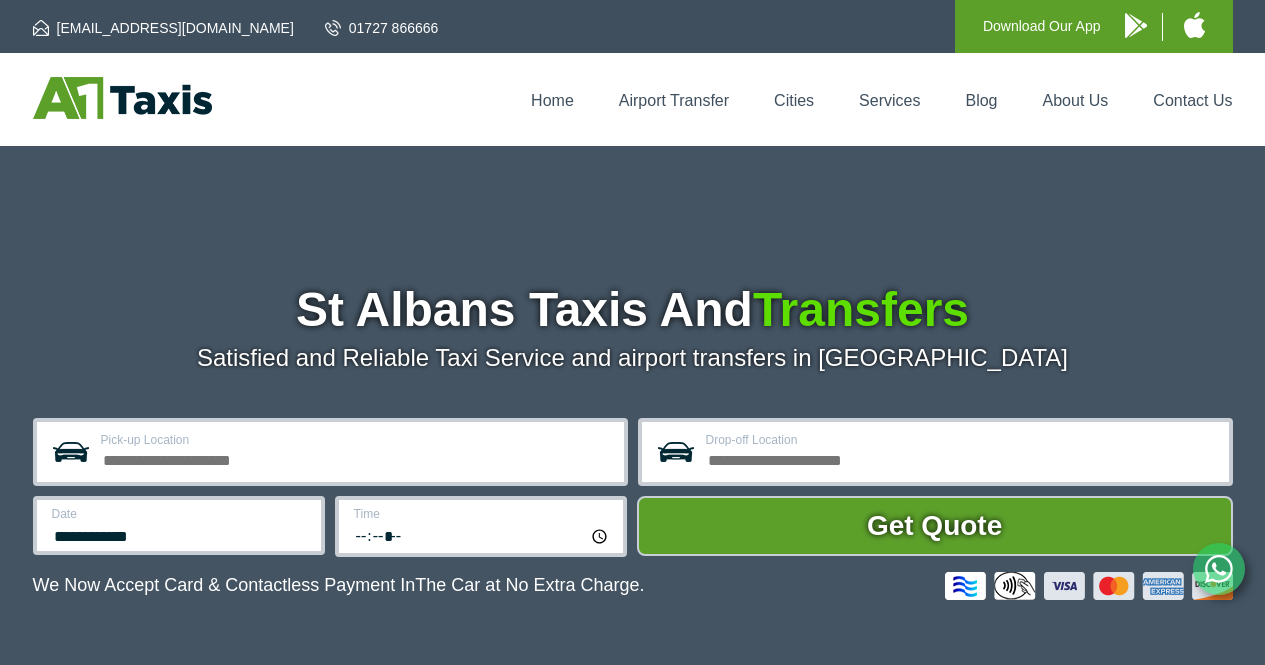 scroll, scrollTop: 0, scrollLeft: 0, axis: both 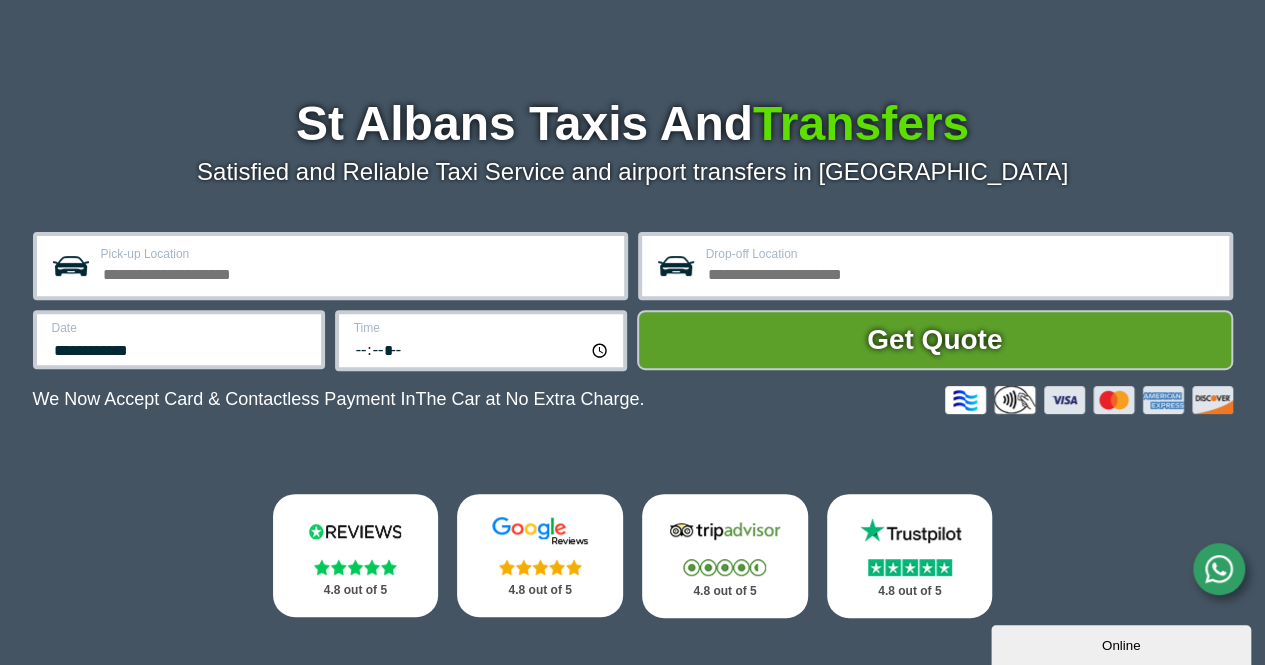 click on "Pick-up Location" at bounding box center (356, 272) 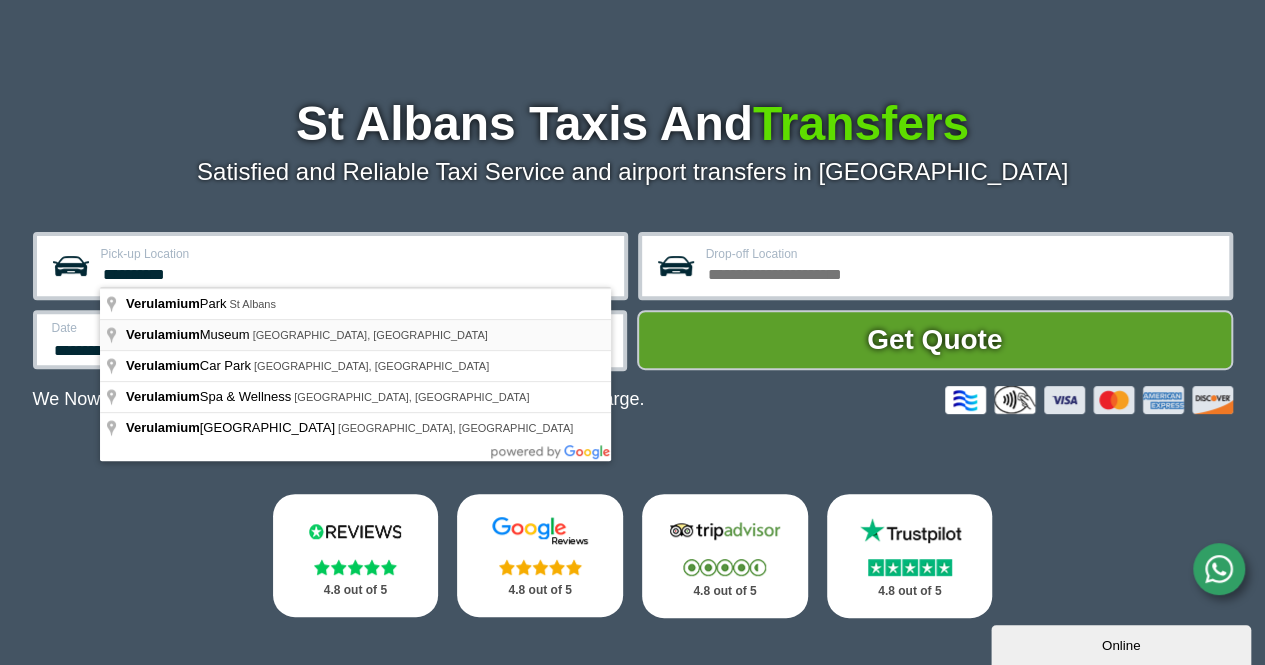 type on "**********" 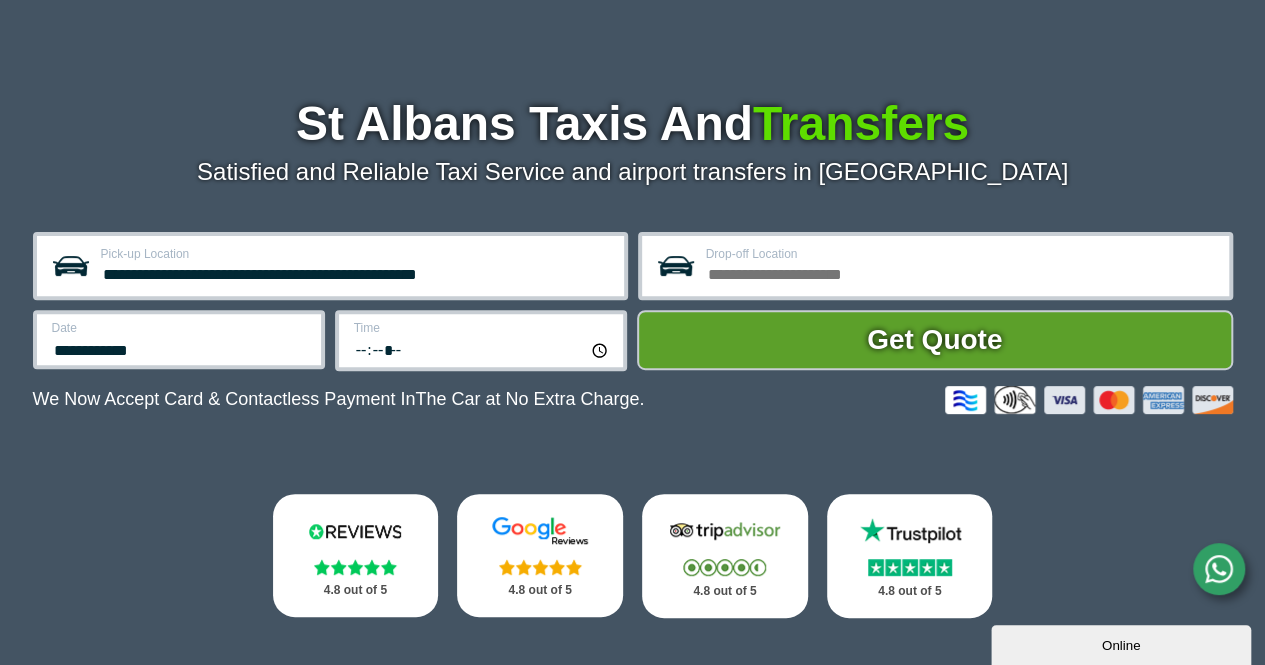 click on "Drop-off Location" at bounding box center (961, 272) 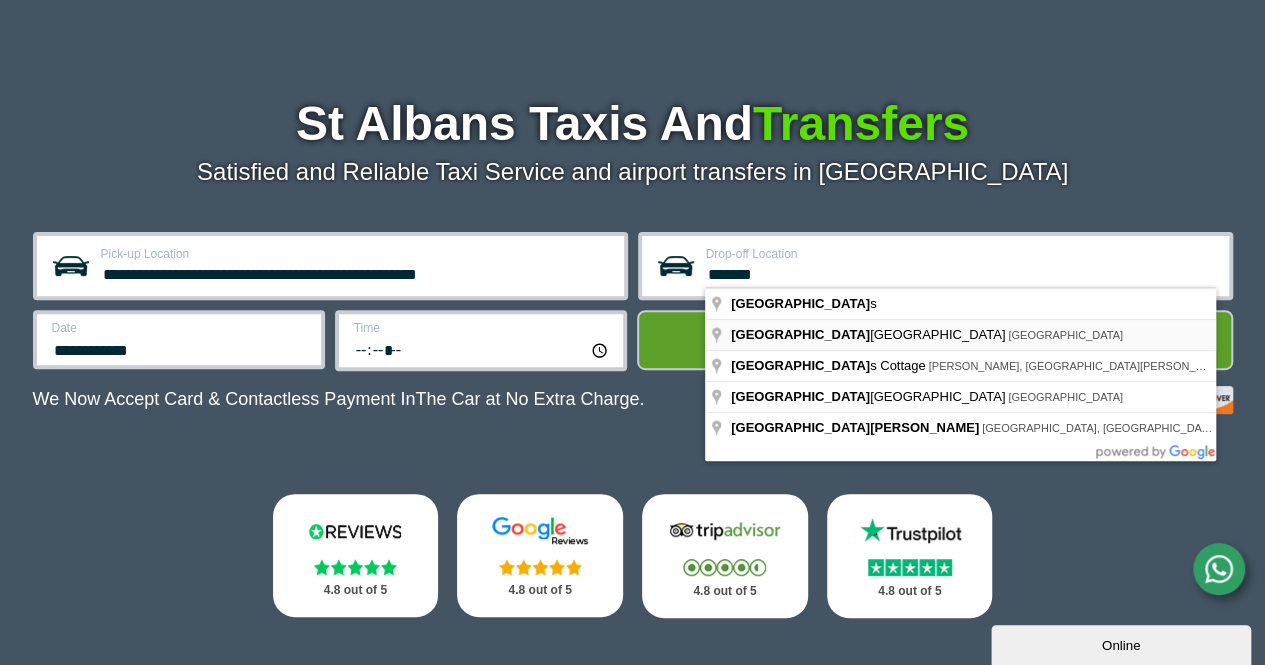 type on "**********" 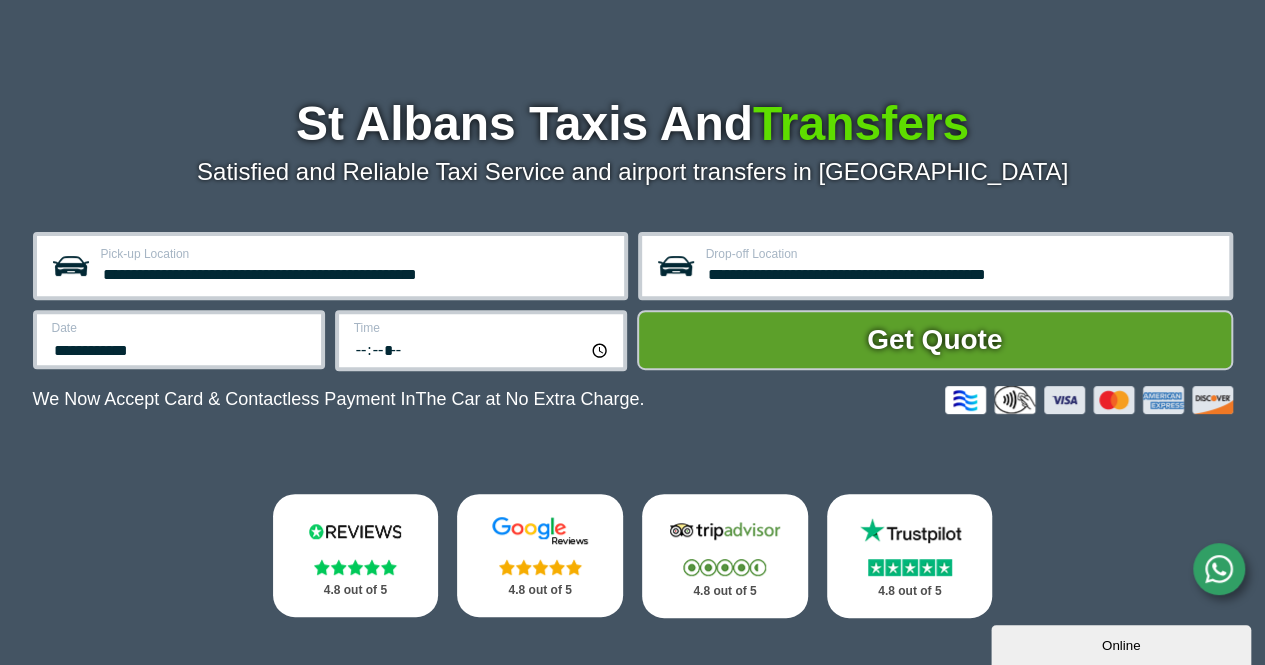 click on "**********" at bounding box center (180, 348) 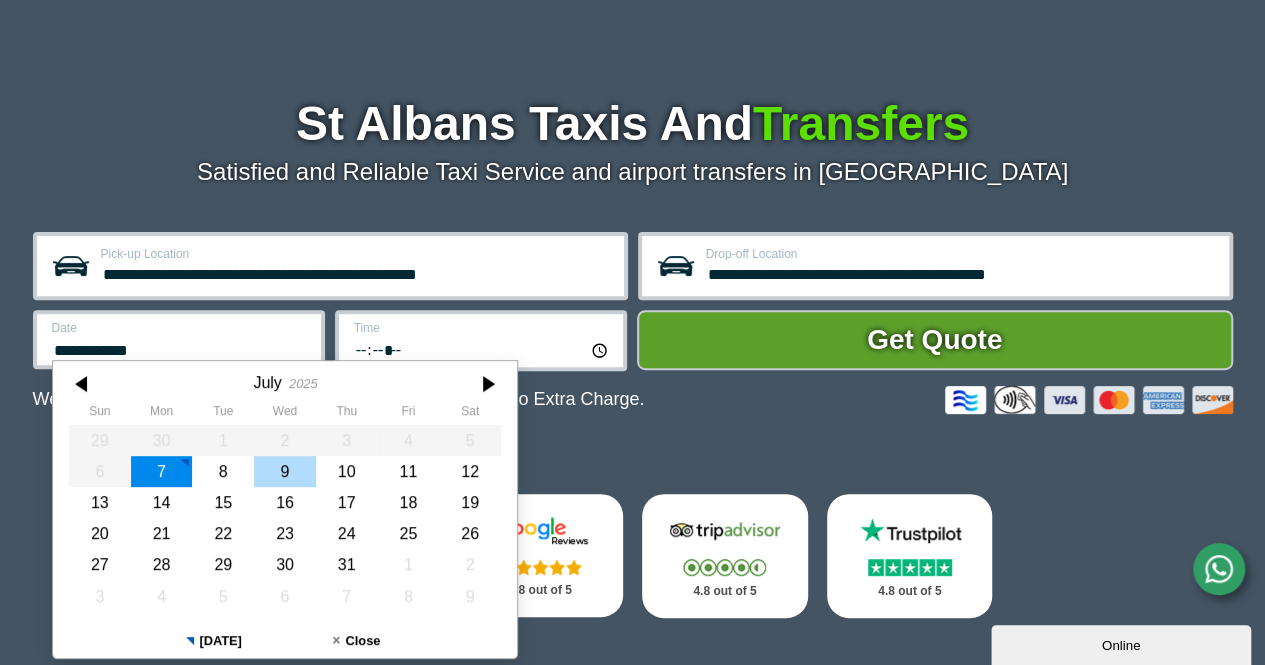 click on "9" at bounding box center [285, 471] 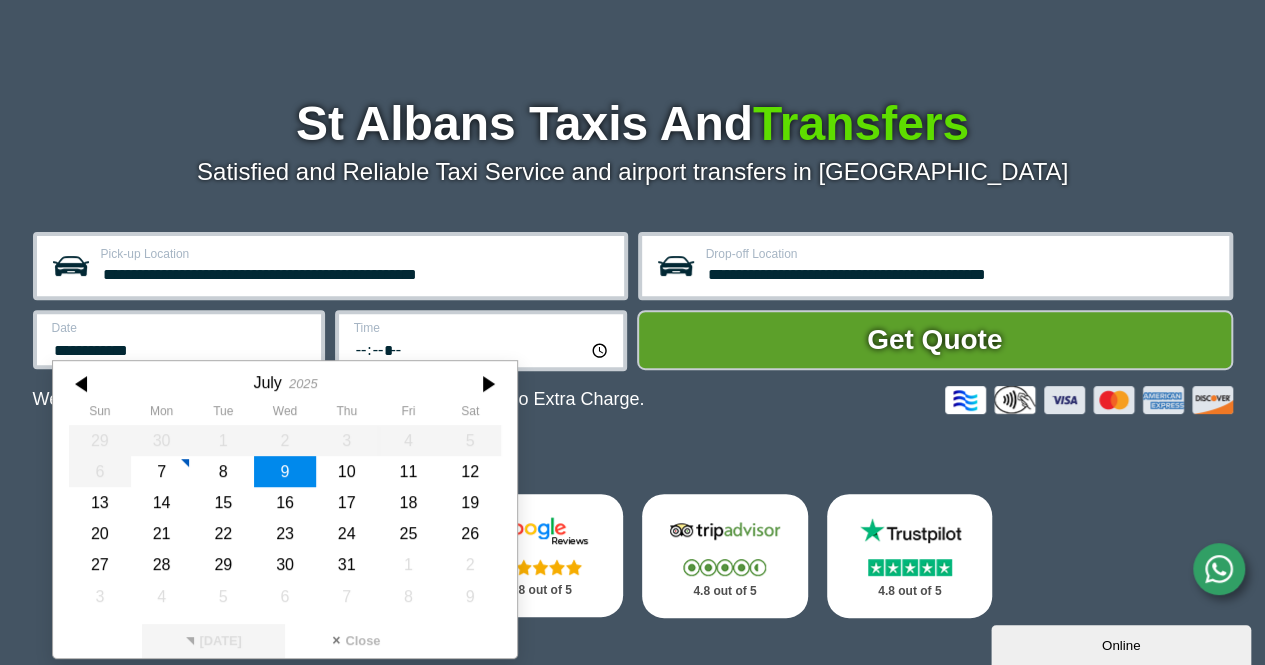 type on "**********" 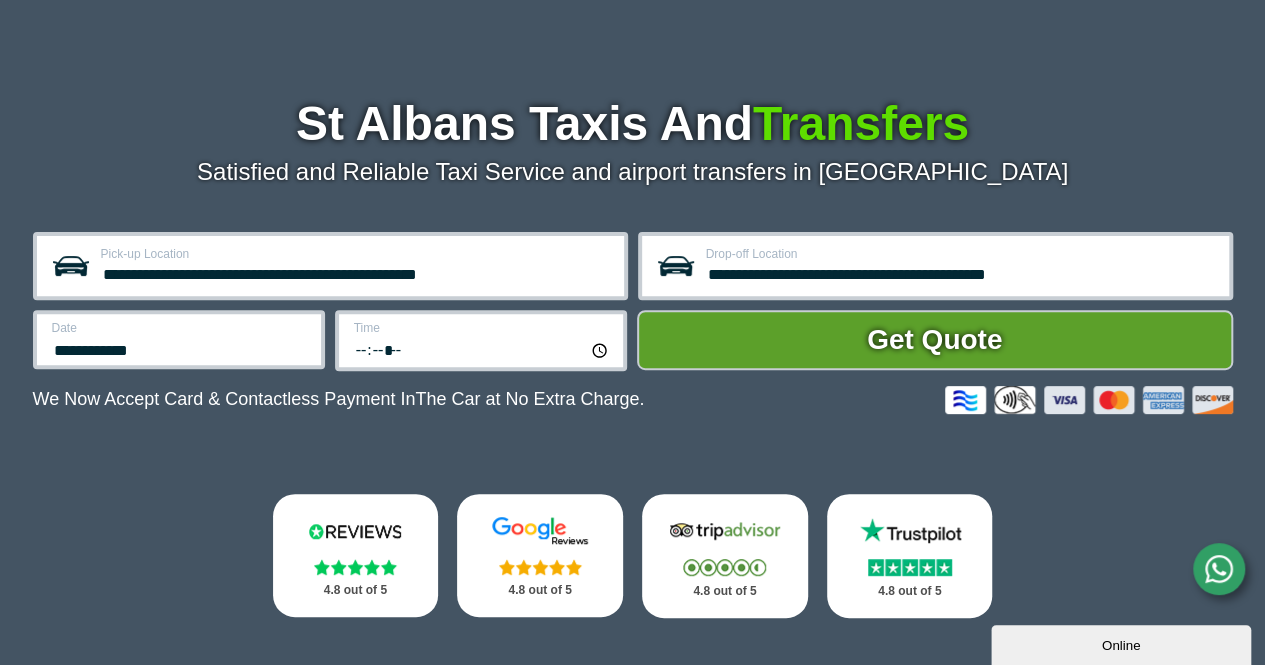 click on "*****" at bounding box center (482, 349) 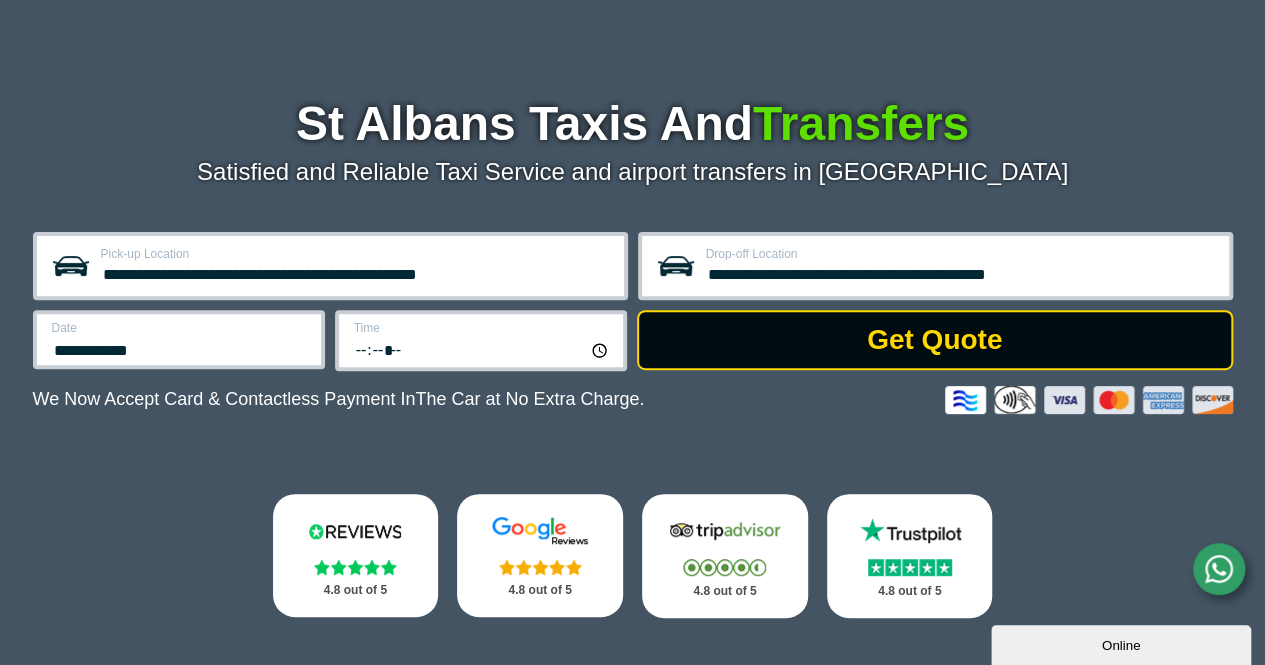 click on "Get Quote" at bounding box center [935, 340] 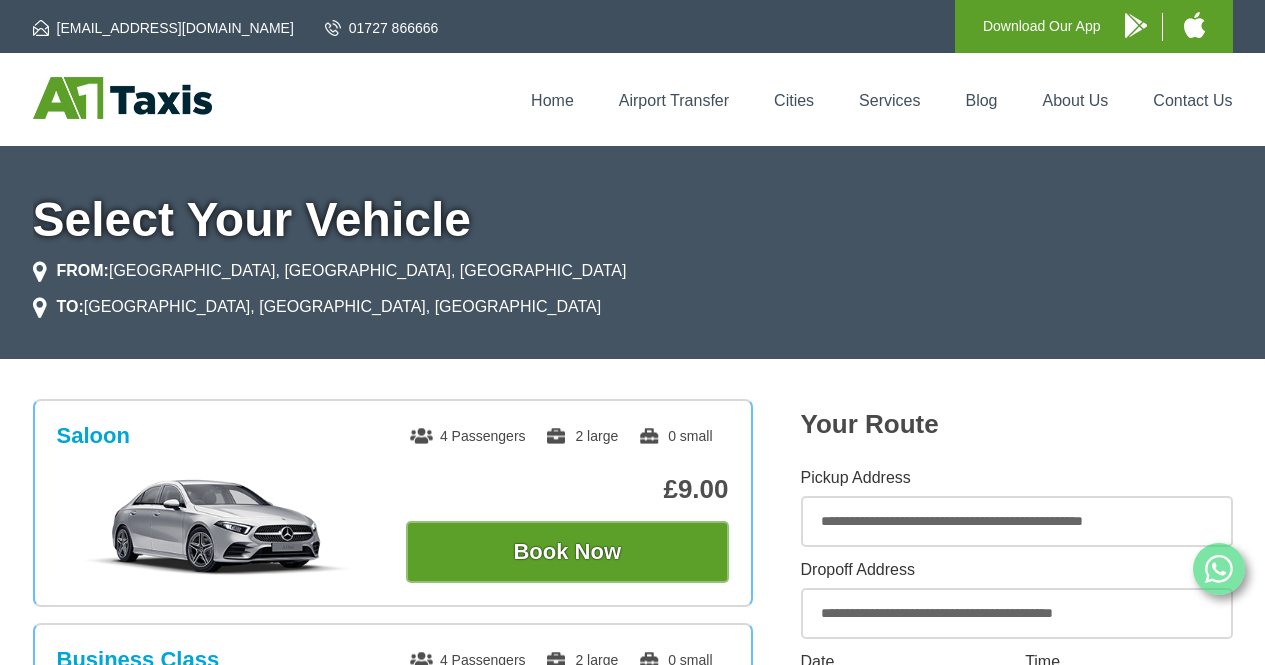 scroll, scrollTop: 0, scrollLeft: 0, axis: both 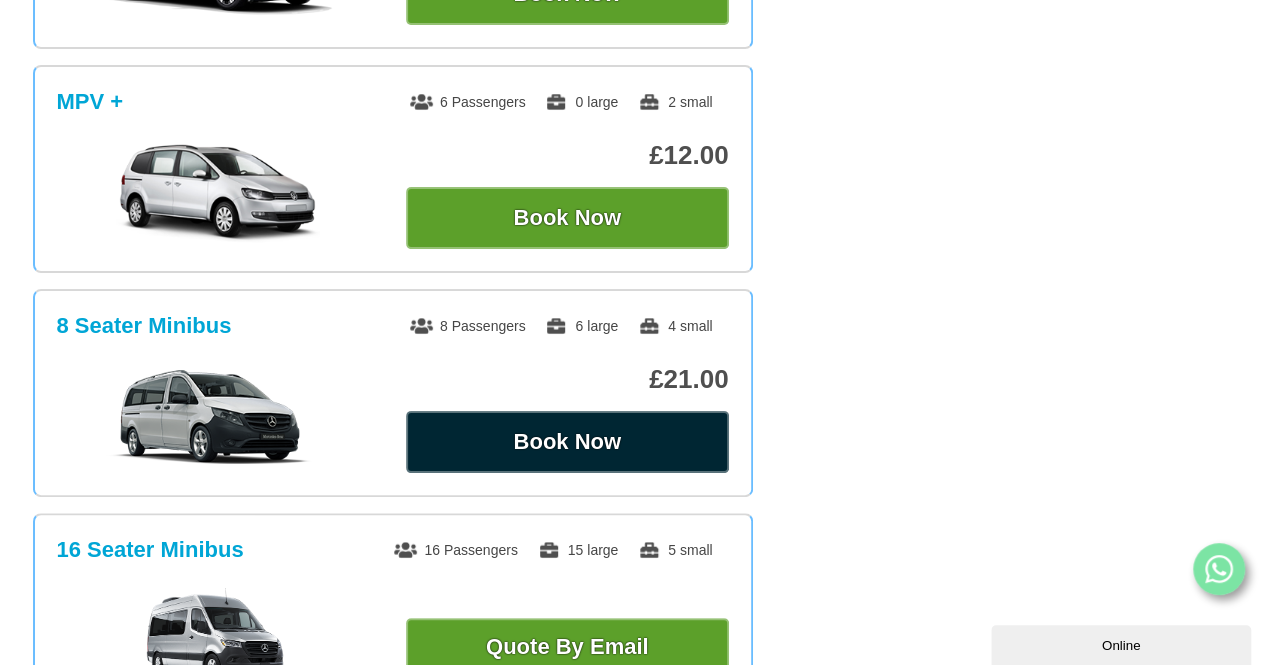 click on "Book Now" at bounding box center [567, 442] 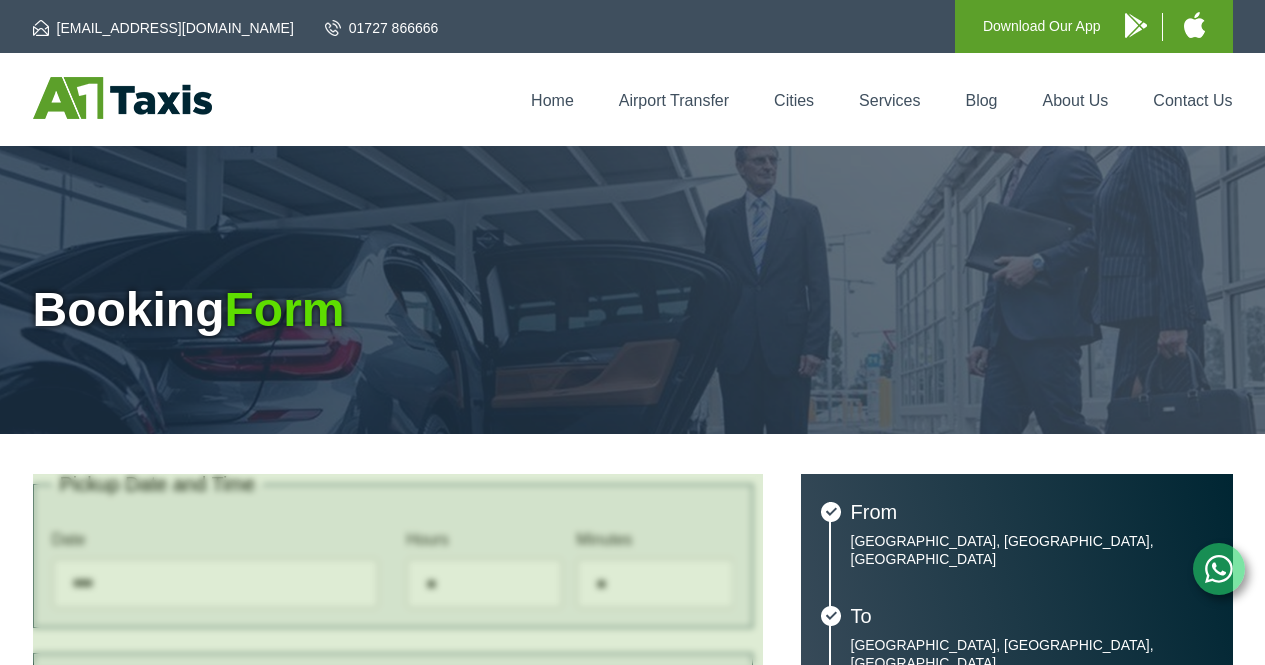 scroll, scrollTop: 0, scrollLeft: 0, axis: both 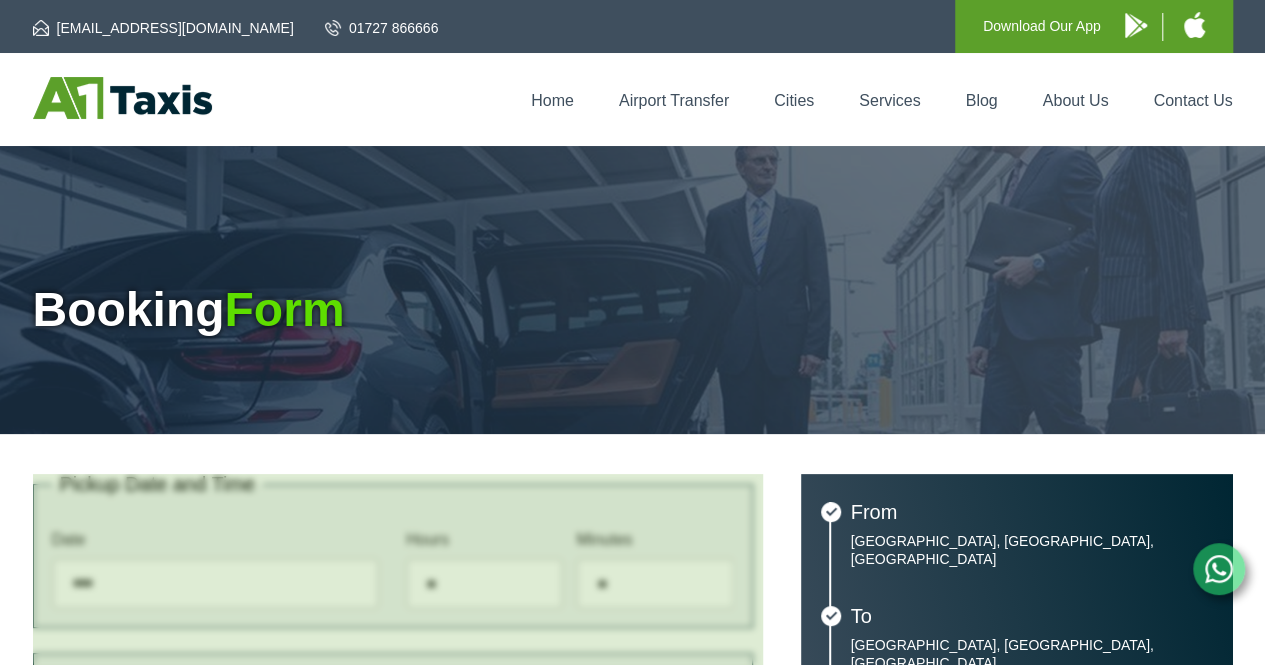 type on "**********" 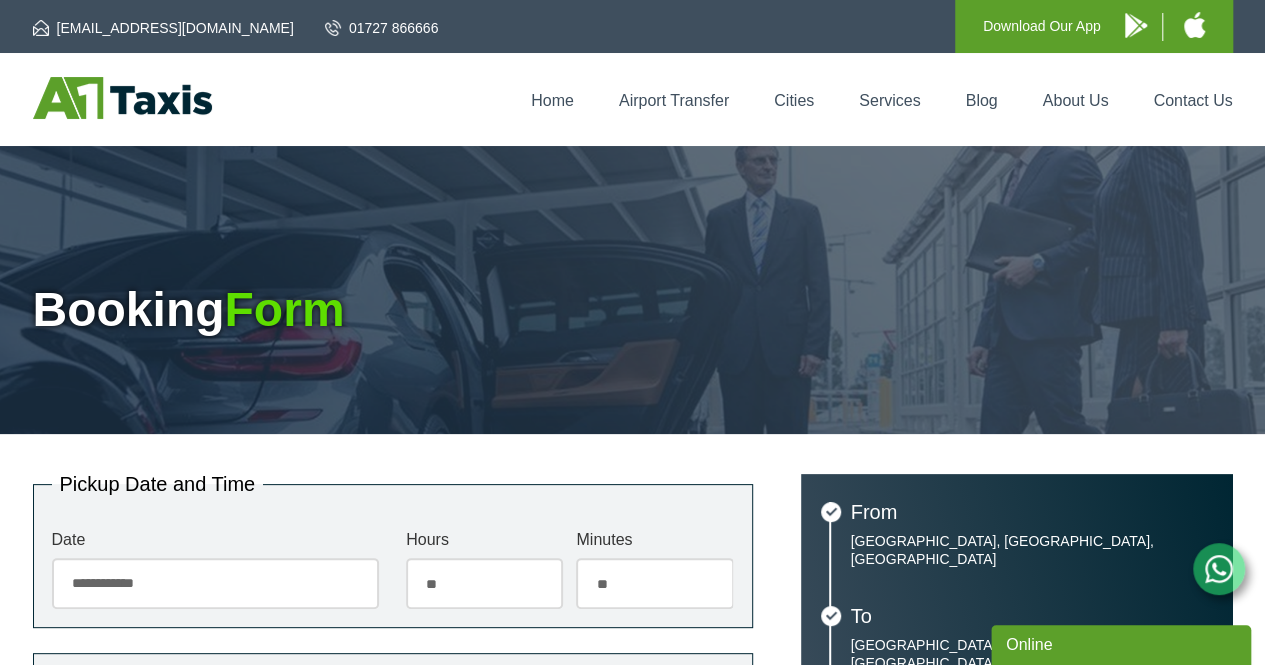 scroll, scrollTop: 0, scrollLeft: 0, axis: both 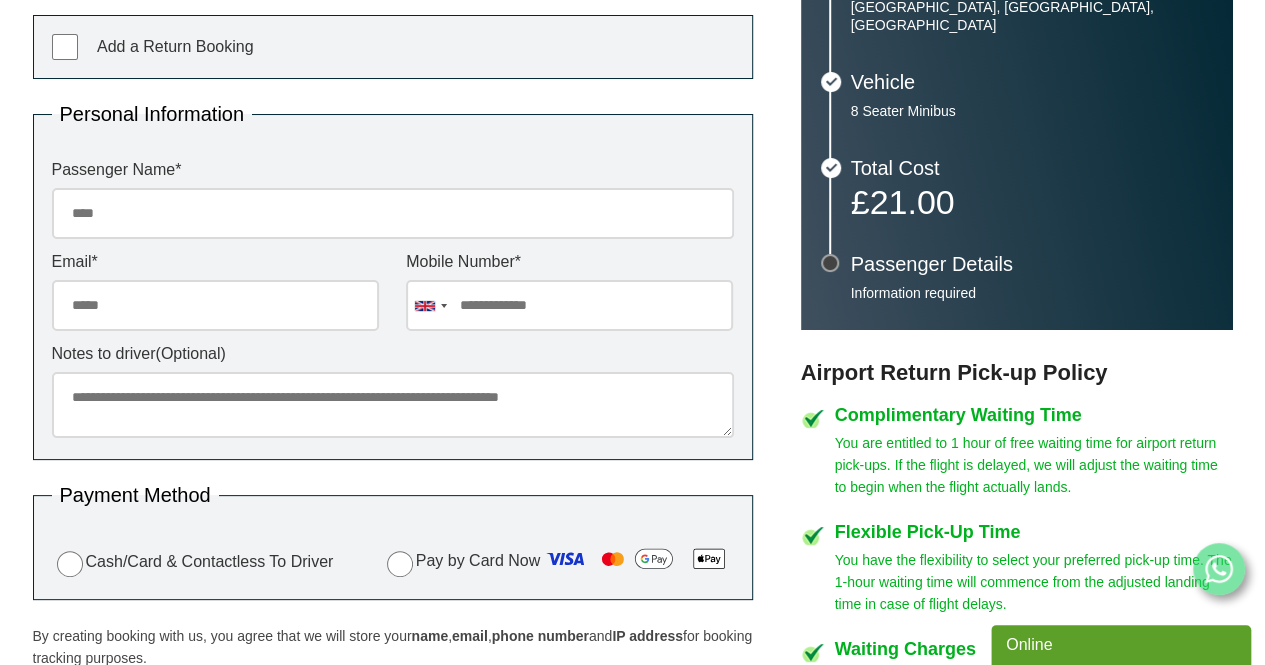click on "Passenger Name  *" at bounding box center (393, 213) 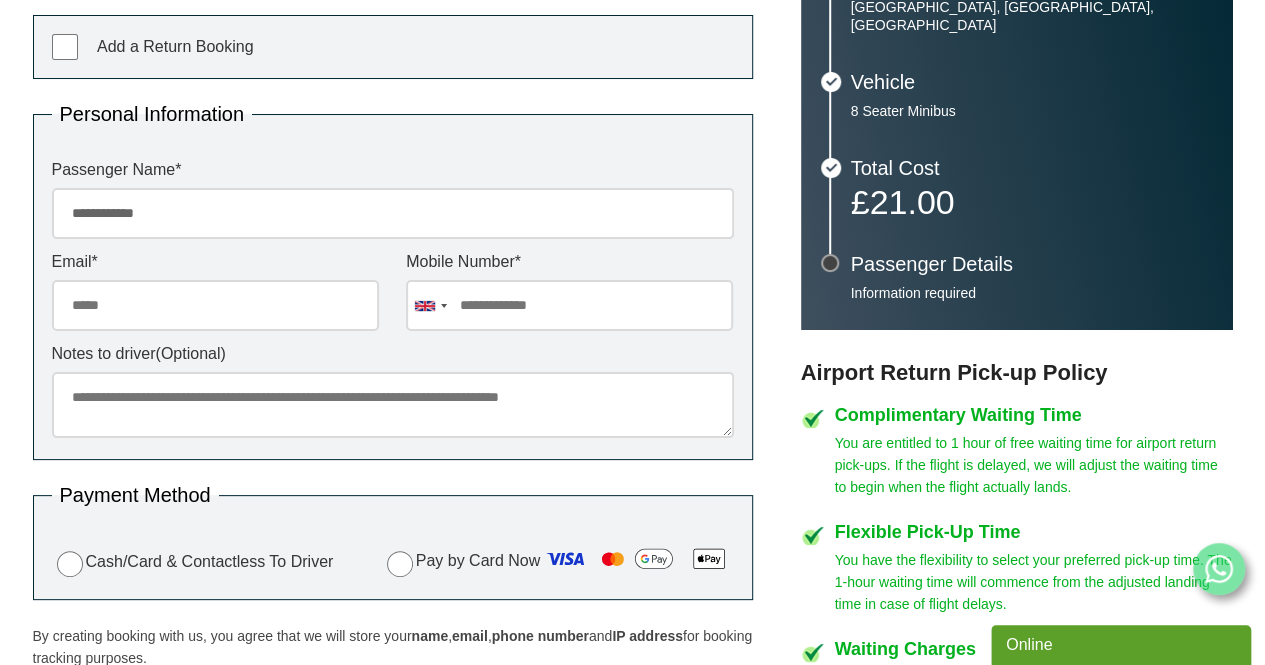 click on "**********" at bounding box center [393, 213] 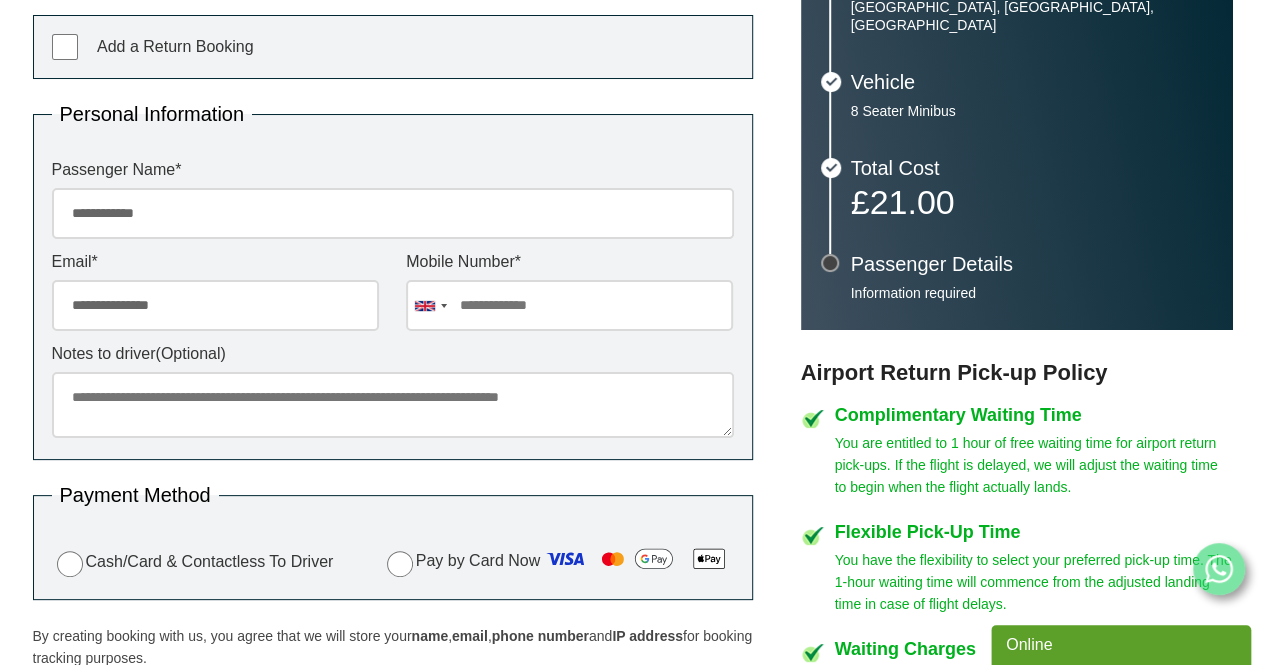 type on "**********" 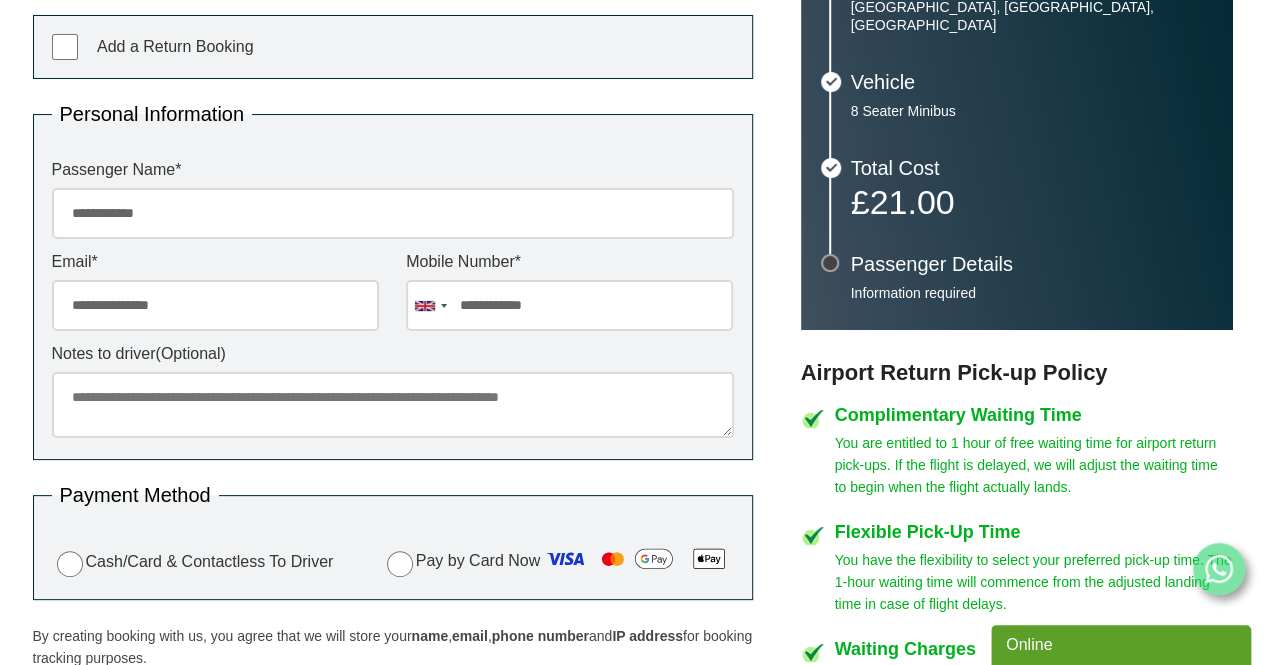 type on "**********" 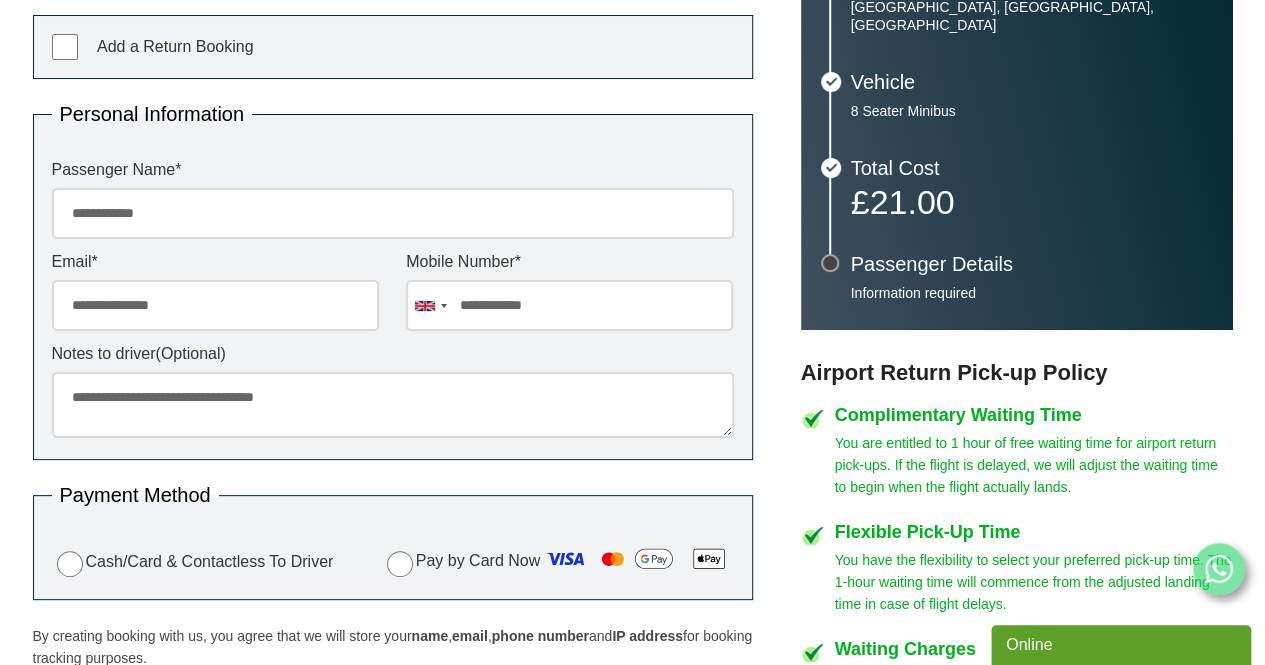 click on "**********" at bounding box center (393, 405) 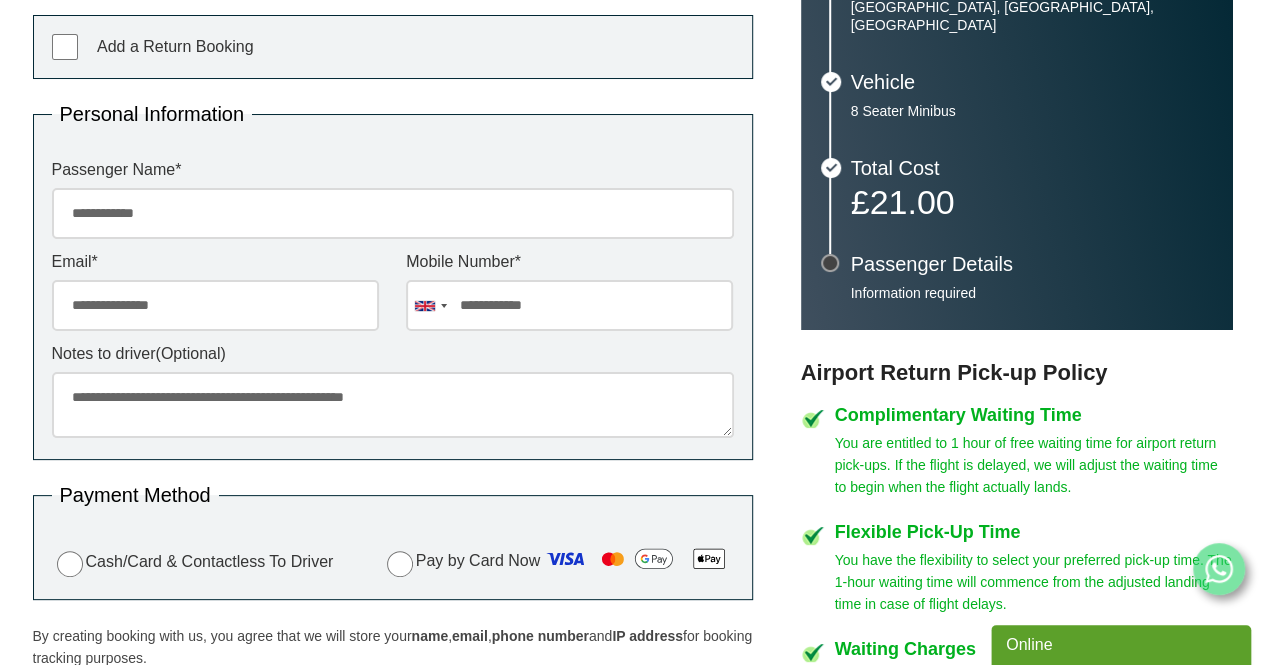 click on "**********" at bounding box center (393, 405) 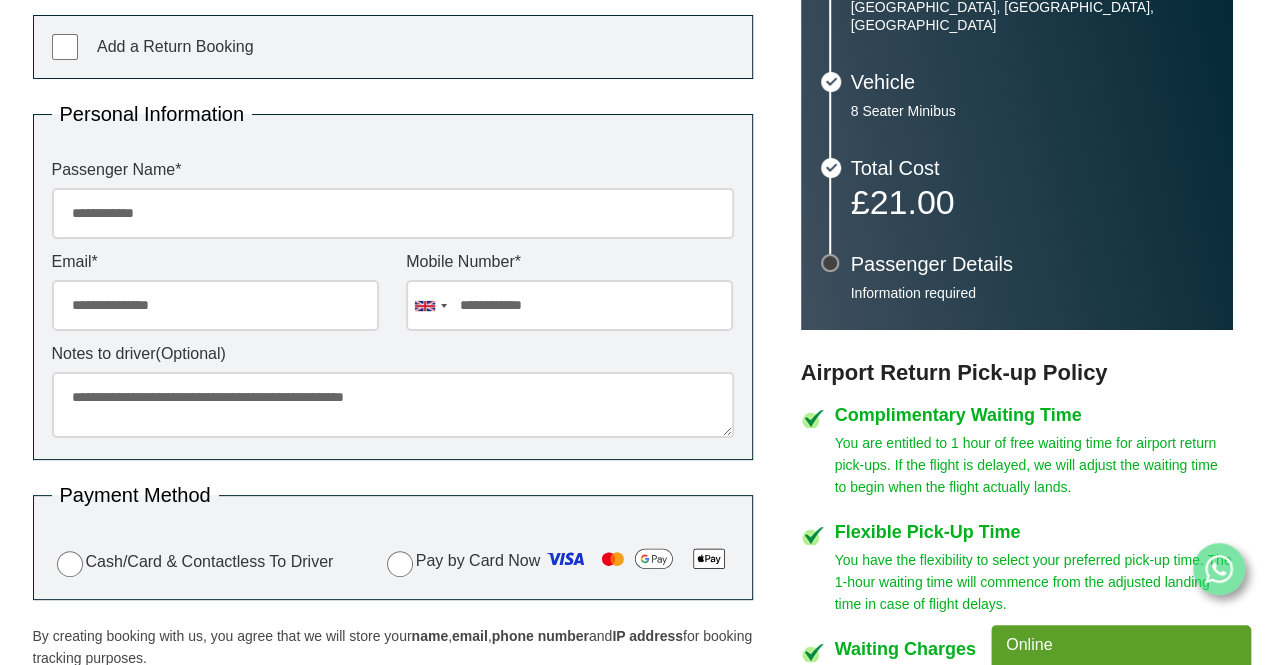 type on "**********" 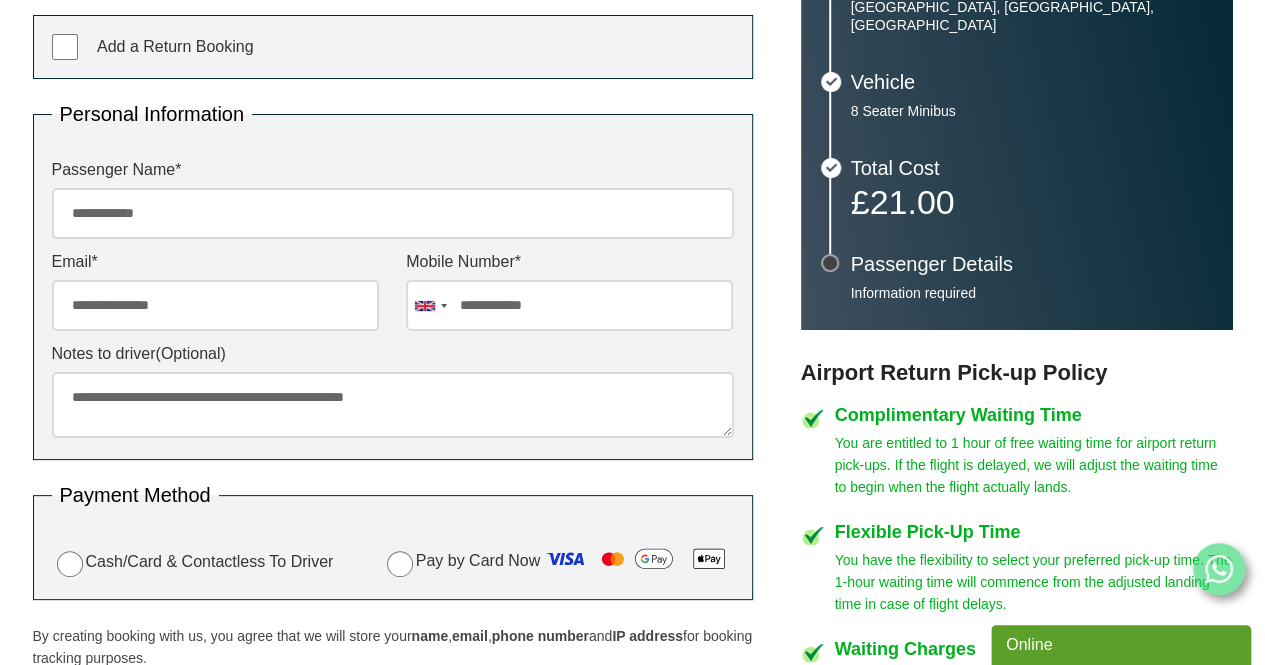 click on "**********" at bounding box center [569, 305] 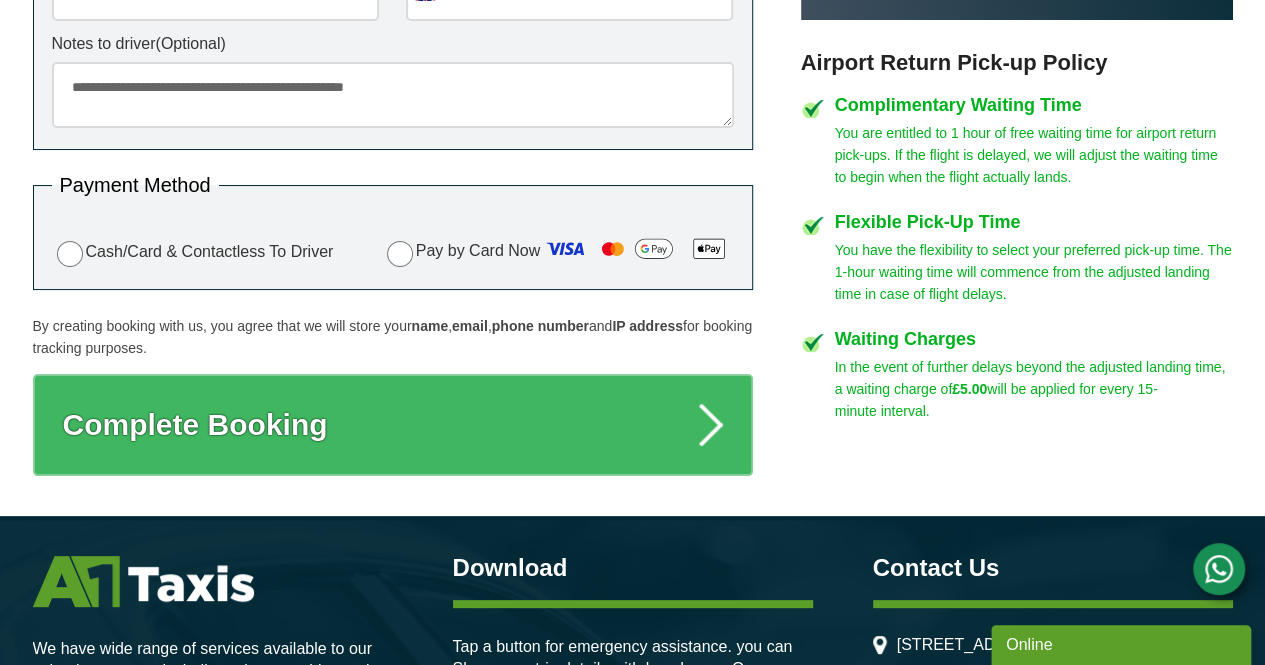 scroll, scrollTop: 944, scrollLeft: 0, axis: vertical 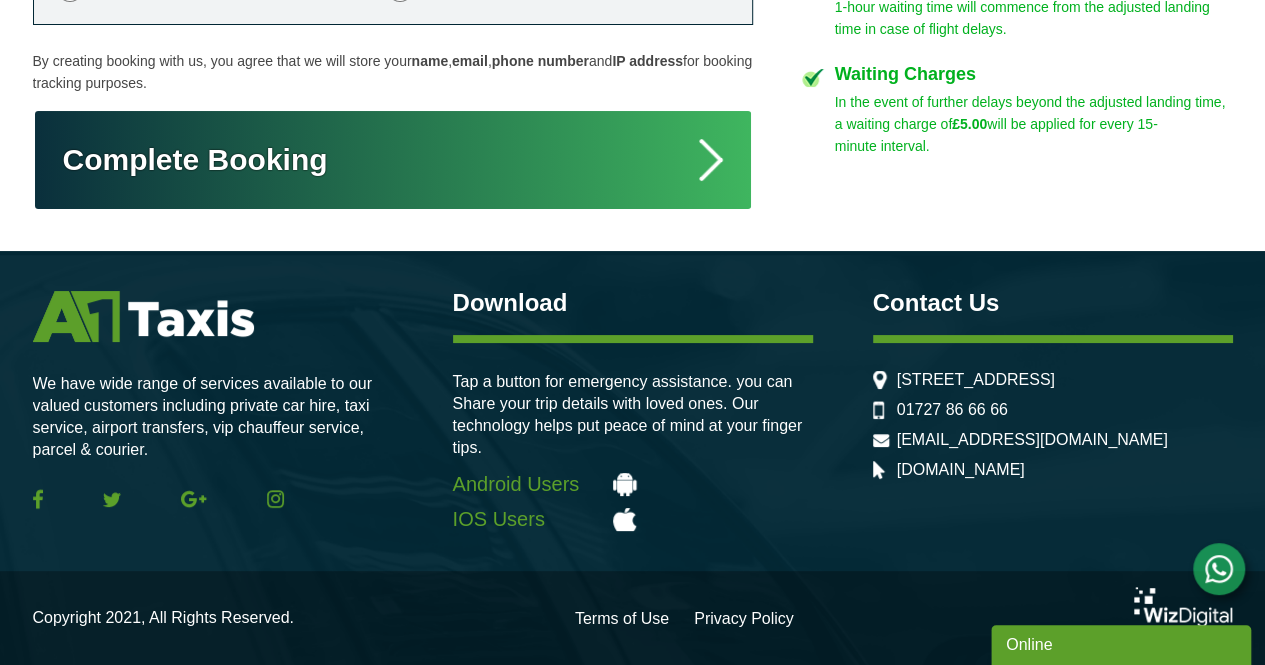 click on "Complete Booking" at bounding box center (393, 160) 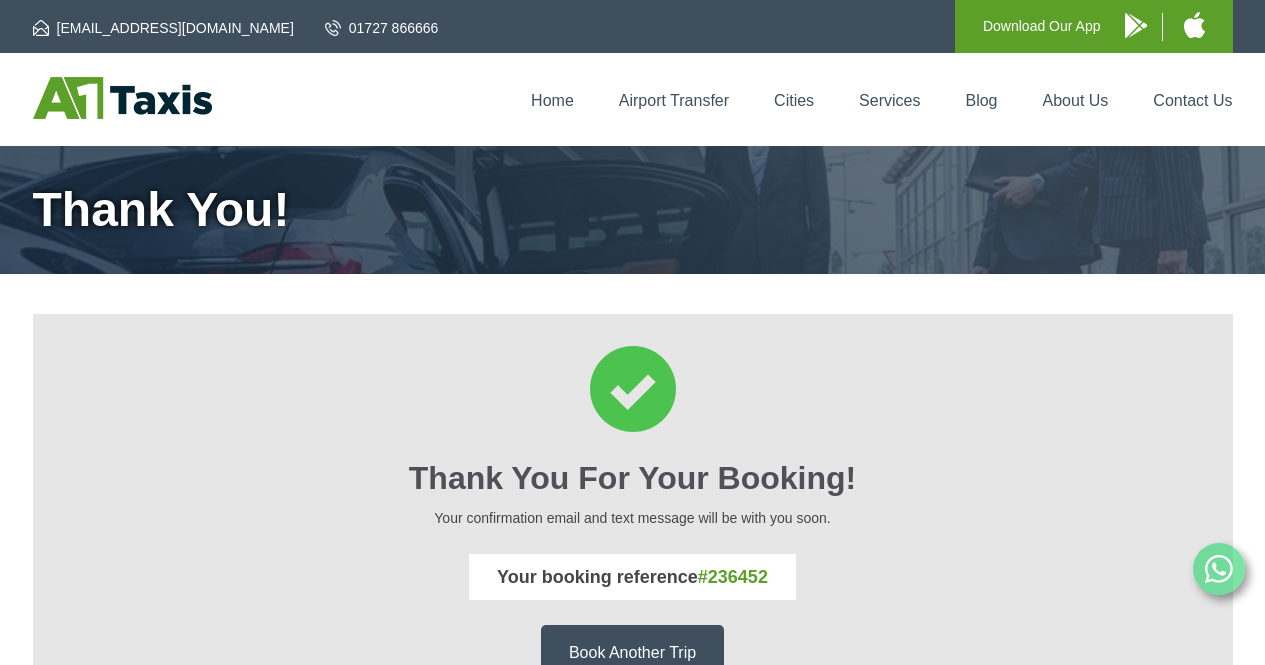 scroll, scrollTop: 0, scrollLeft: 0, axis: both 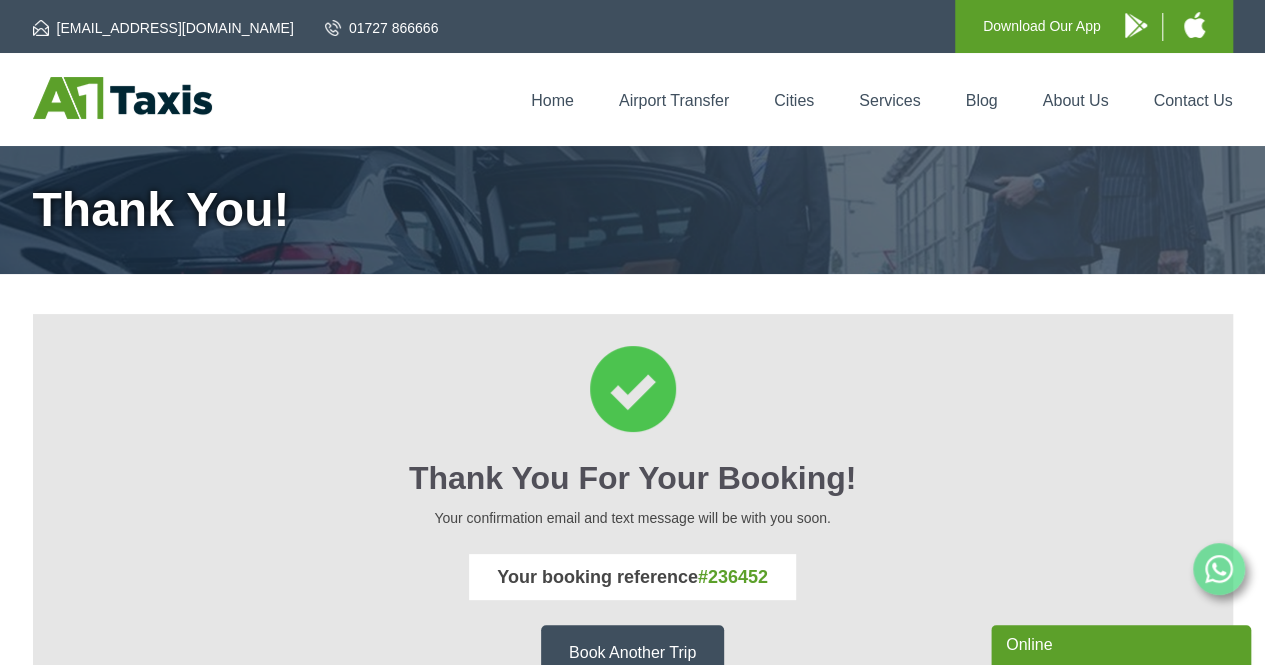 click at bounding box center (122, 98) 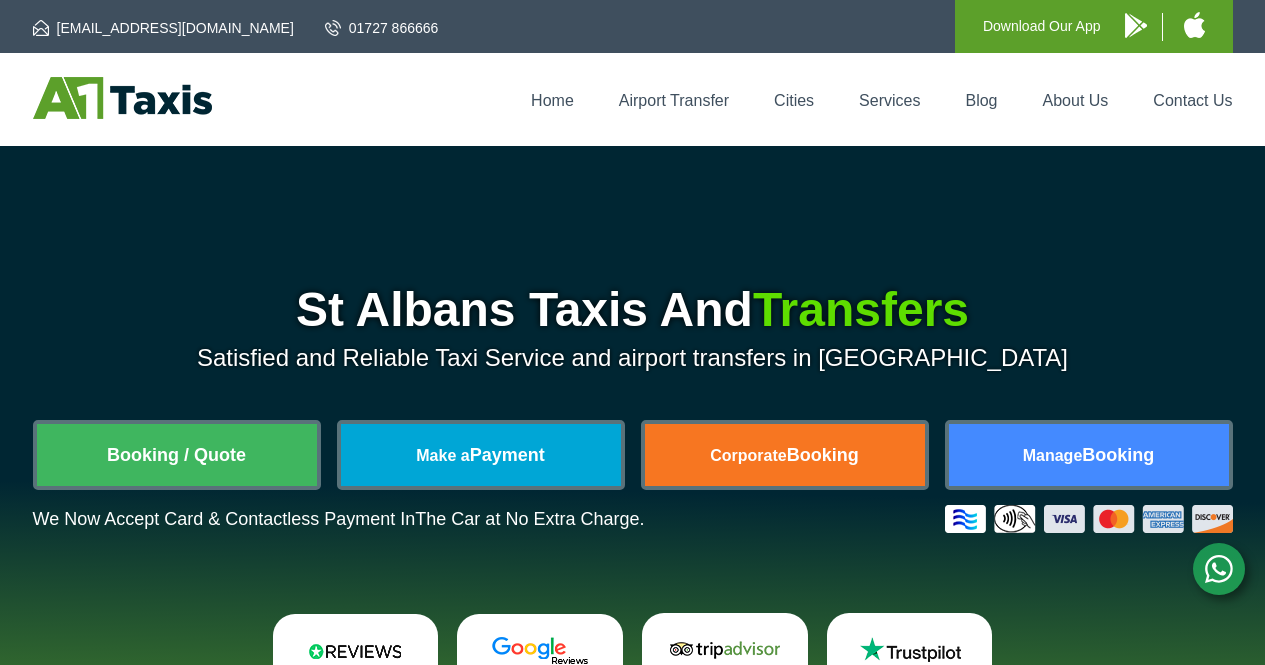 scroll, scrollTop: 0, scrollLeft: 0, axis: both 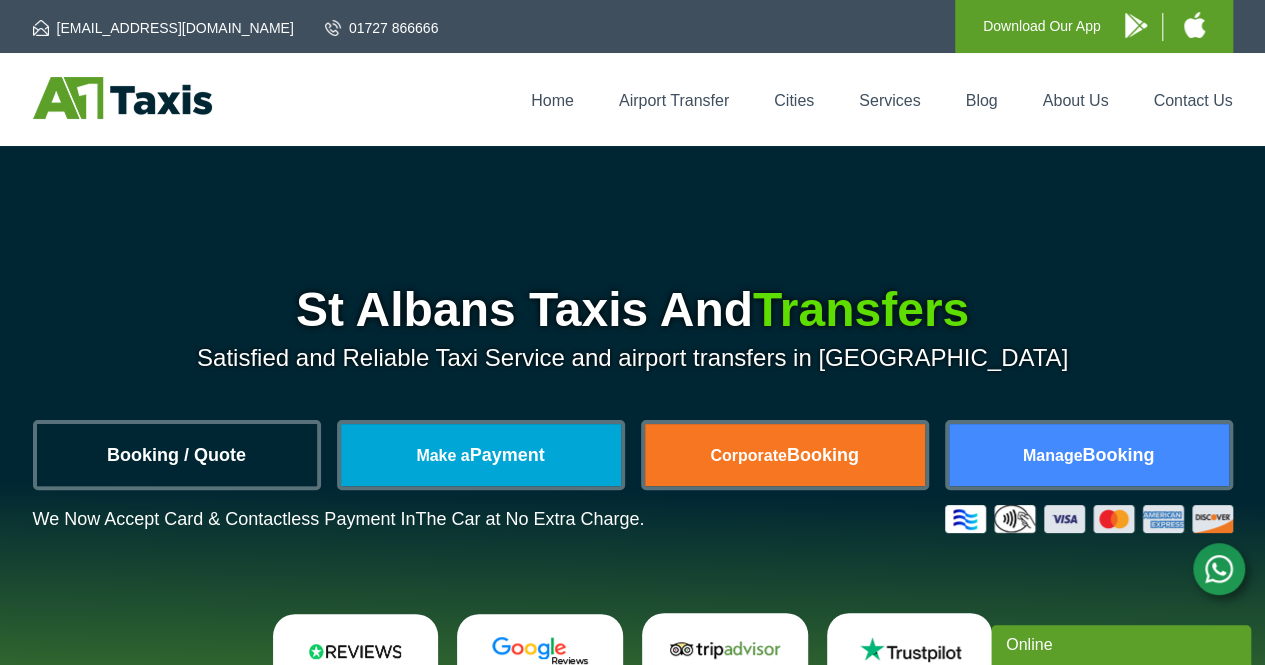 click on "Booking / Quote" at bounding box center [177, 455] 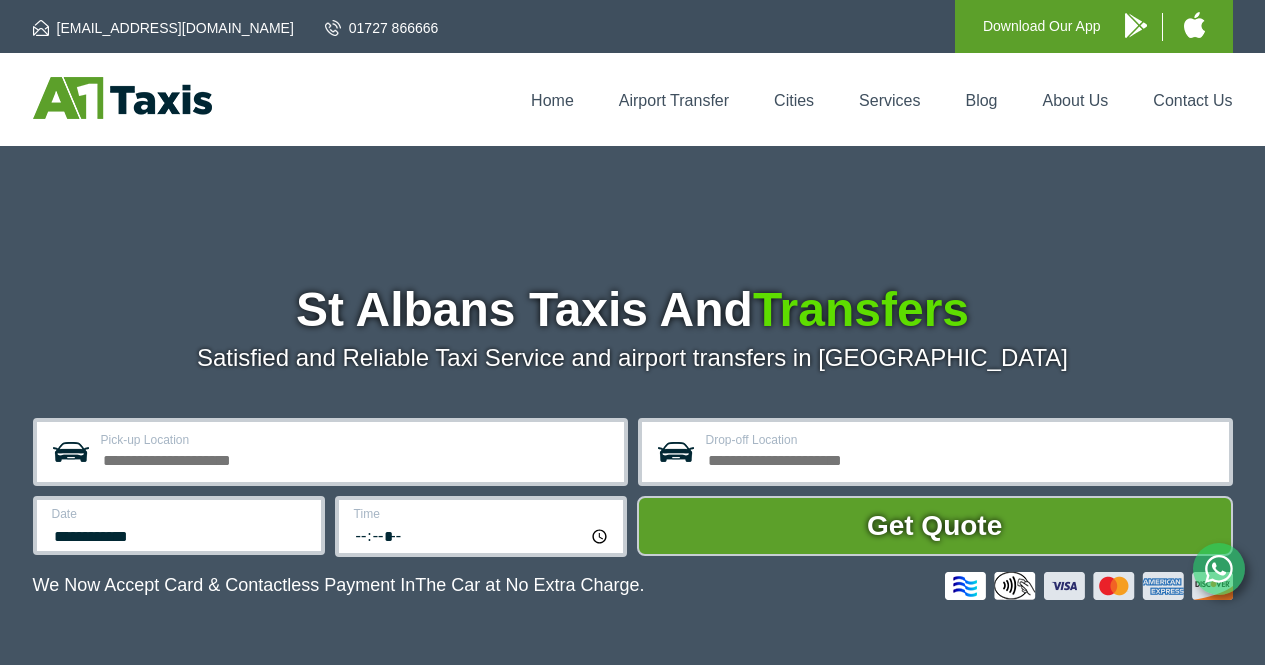 scroll, scrollTop: 0, scrollLeft: 0, axis: both 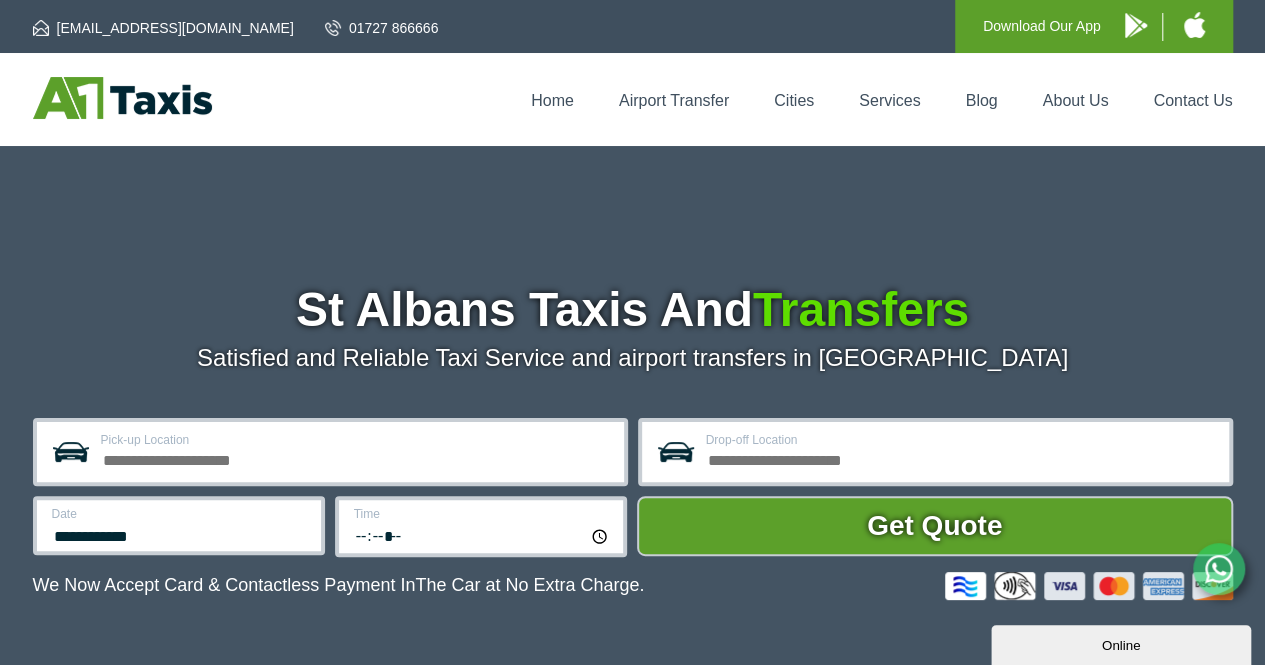 click on "Pick-up Location" at bounding box center (356, 458) 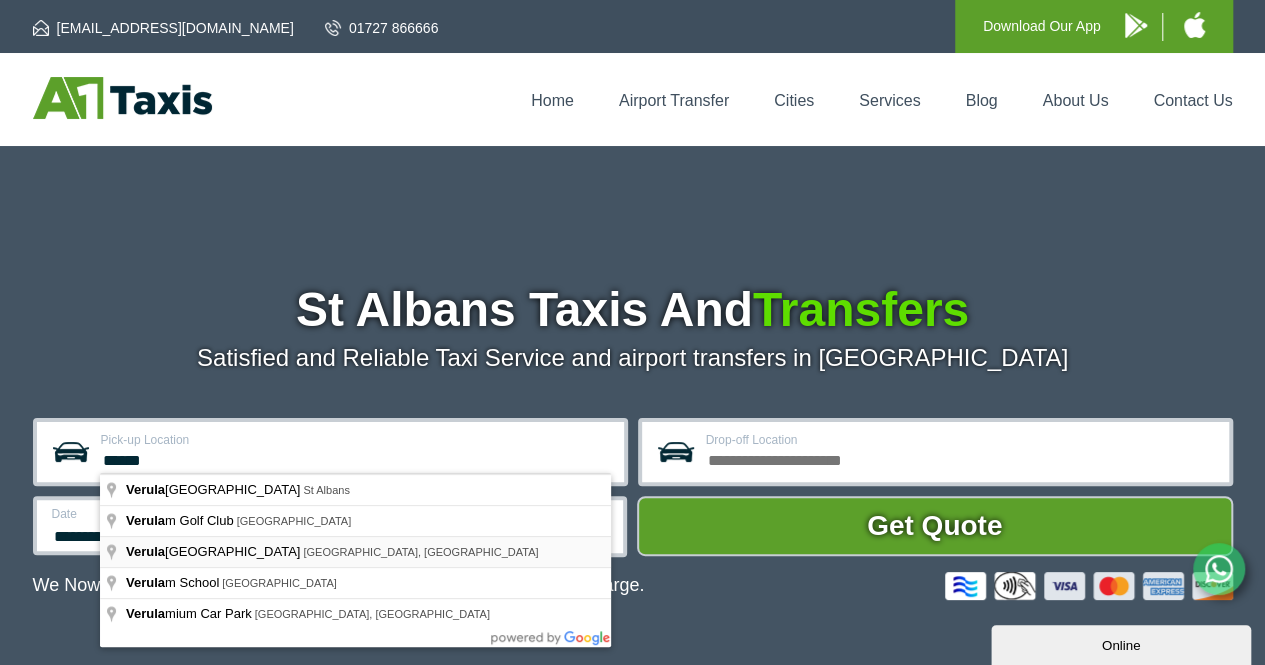 type on "**********" 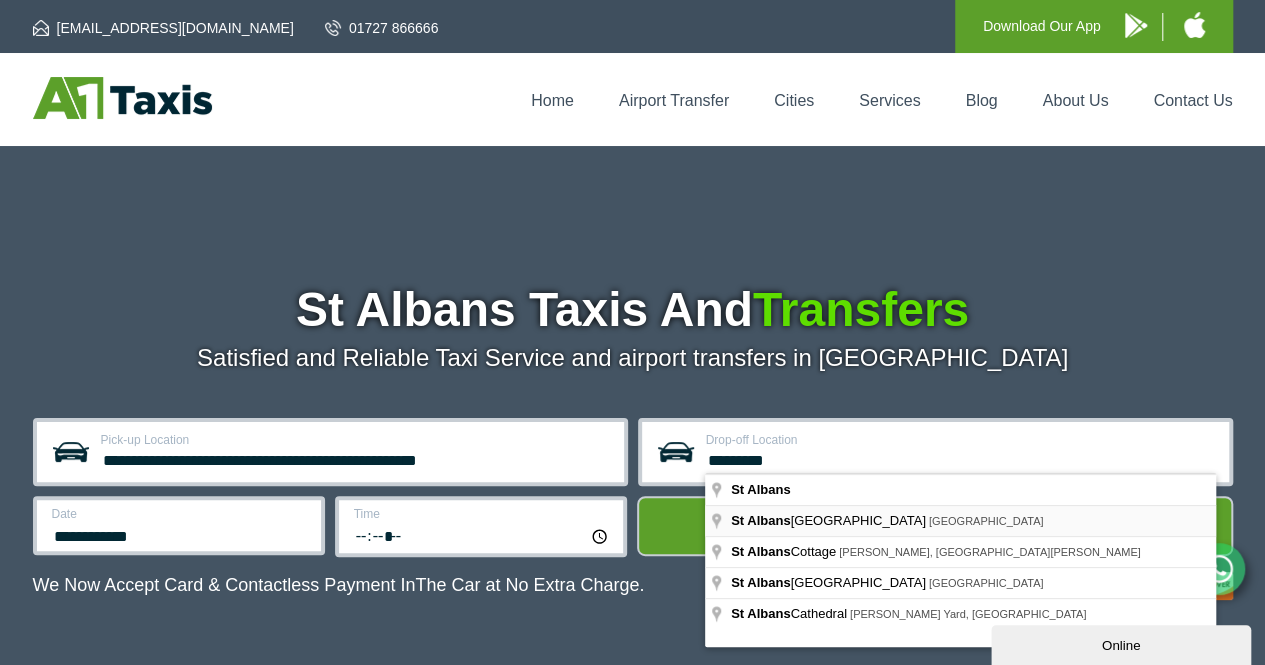 type on "**********" 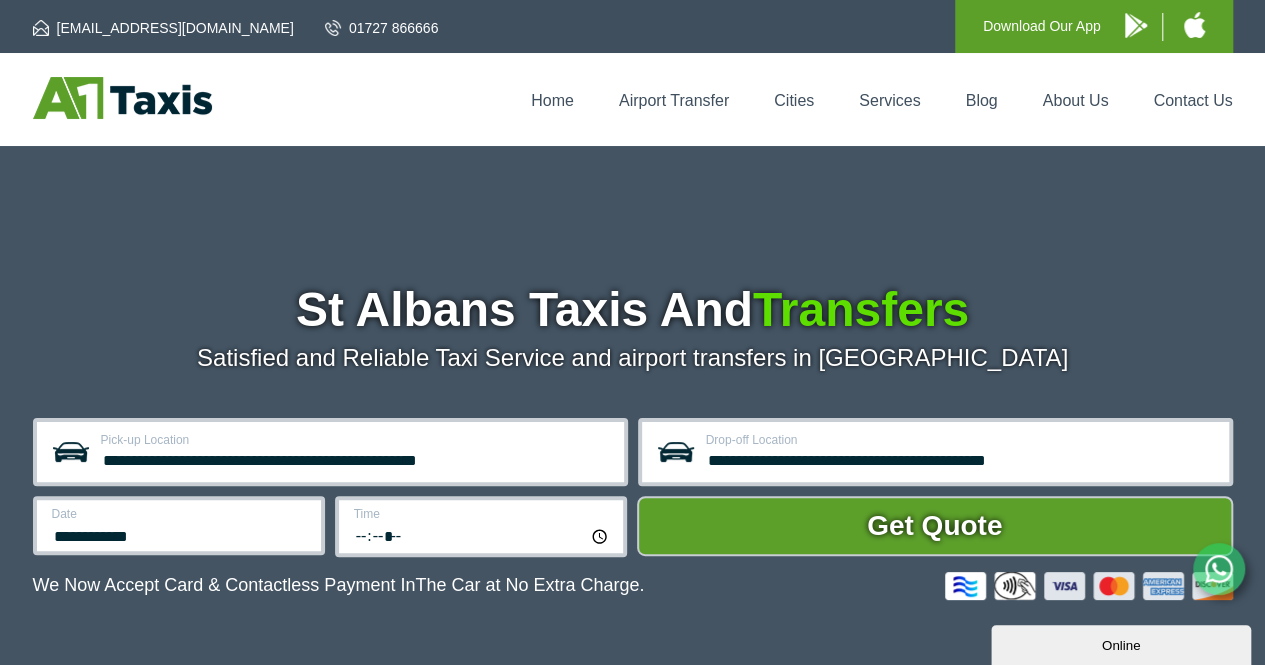 click on "**********" at bounding box center (179, 525) 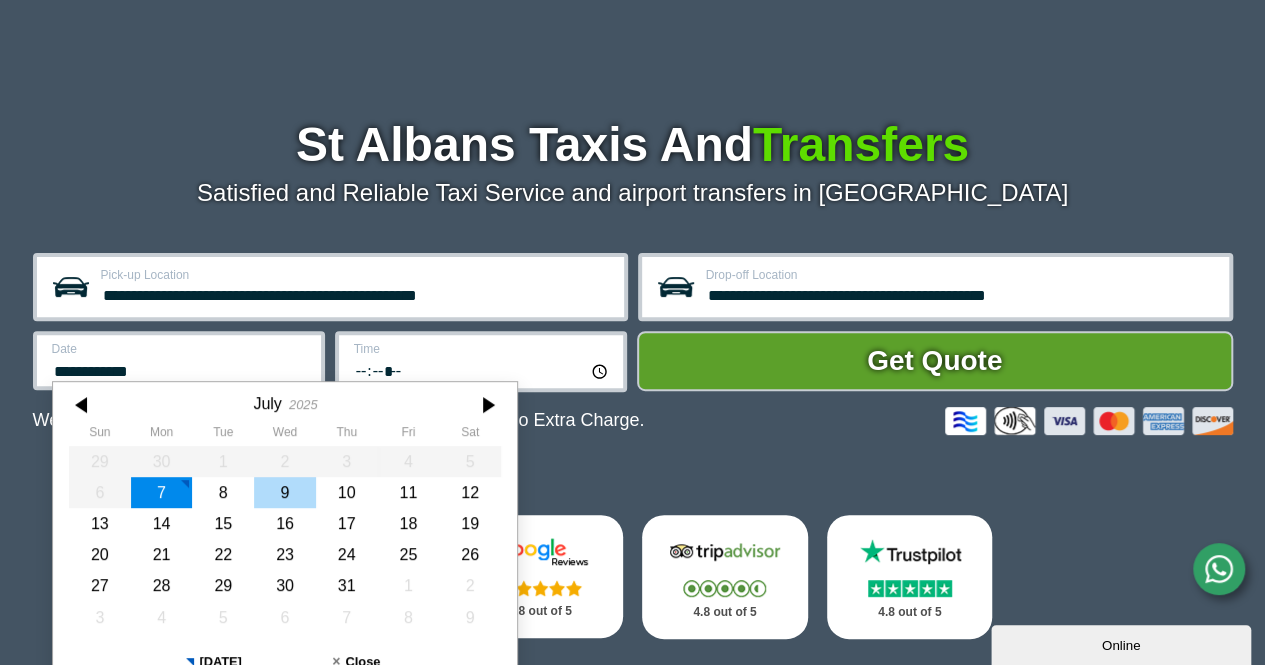 click on "9" at bounding box center (285, 492) 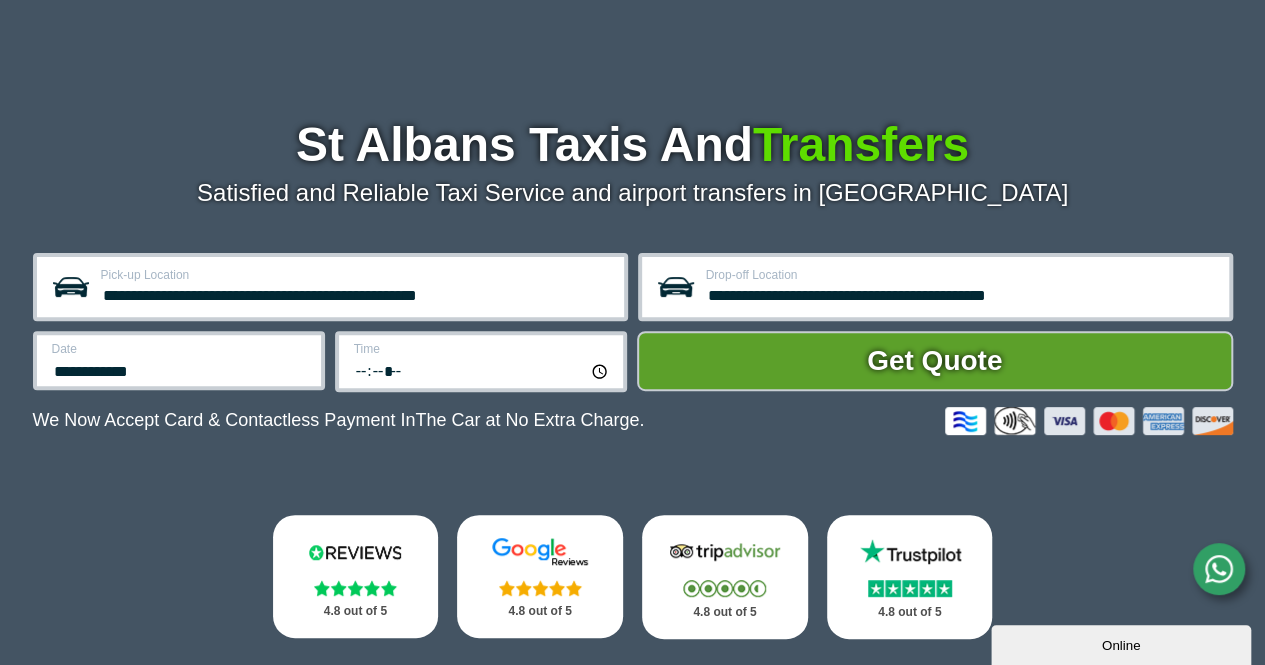 click on "Time
*****" at bounding box center [481, 361] 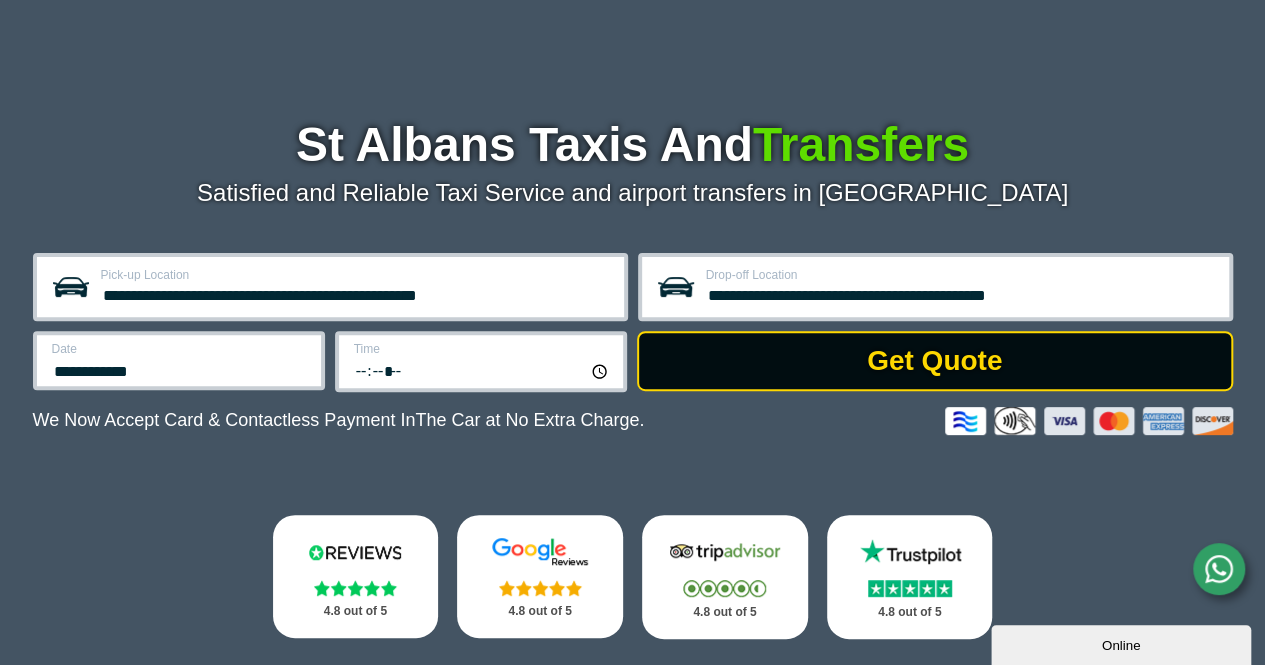 click on "Get Quote" at bounding box center (935, 361) 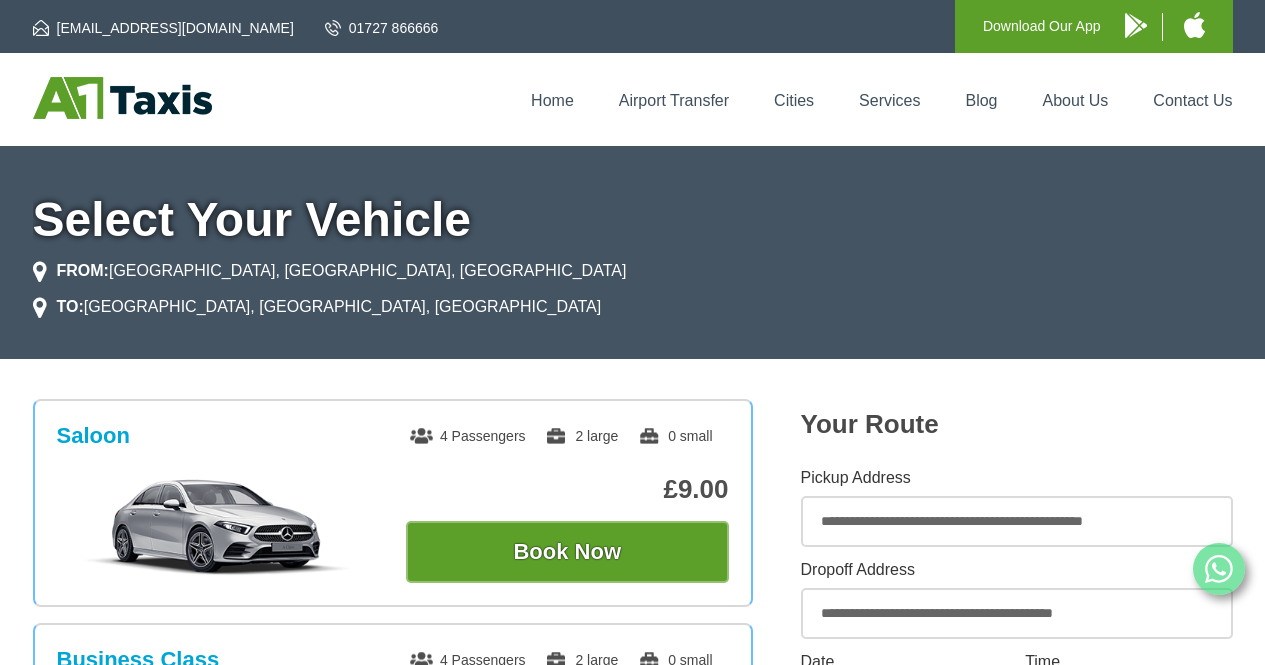 scroll, scrollTop: 0, scrollLeft: 0, axis: both 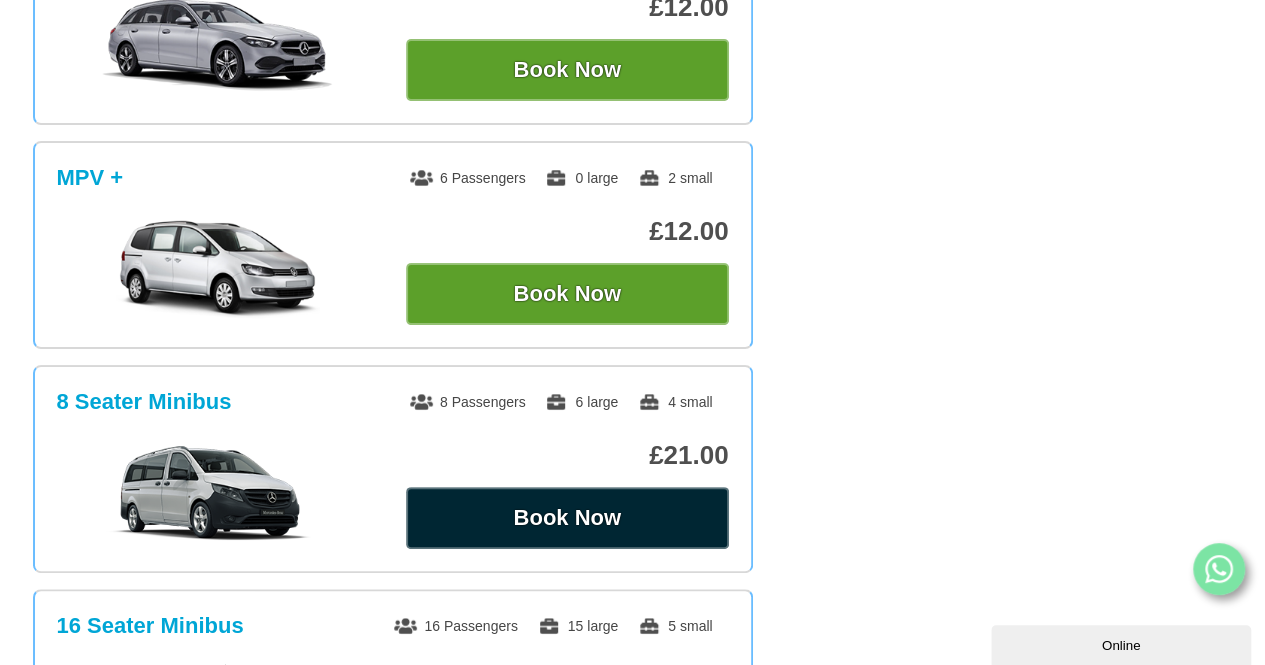 click on "Book Now" at bounding box center (567, 518) 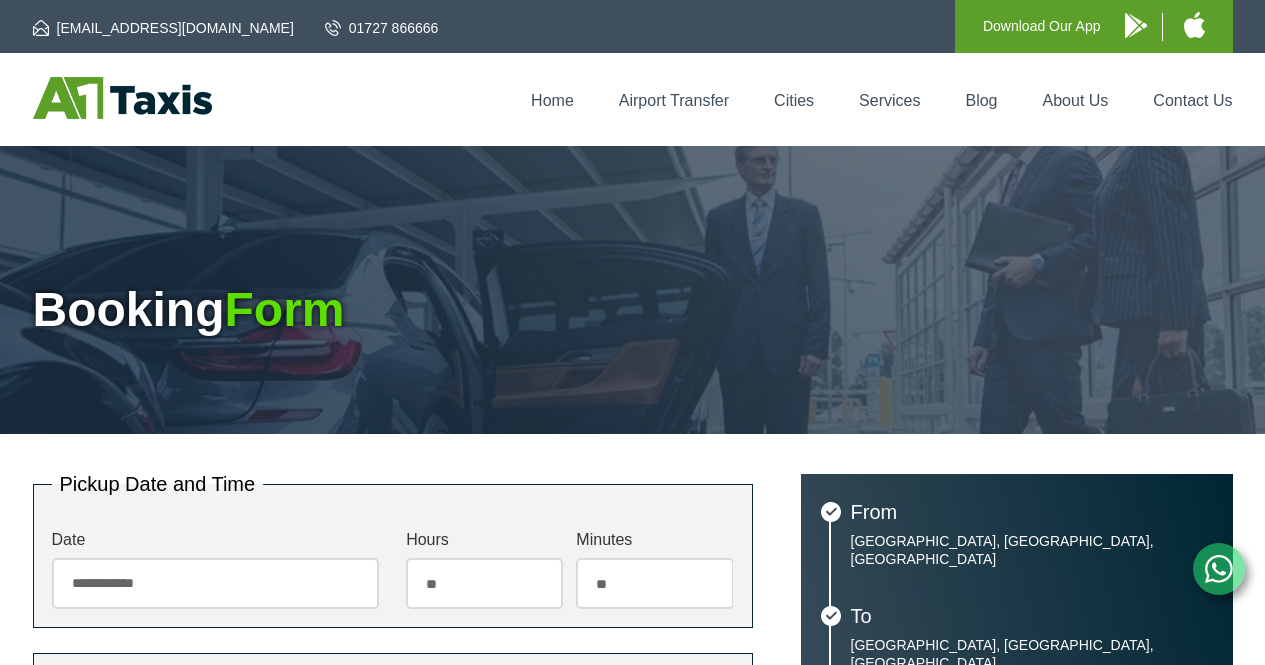 scroll, scrollTop: 0, scrollLeft: 0, axis: both 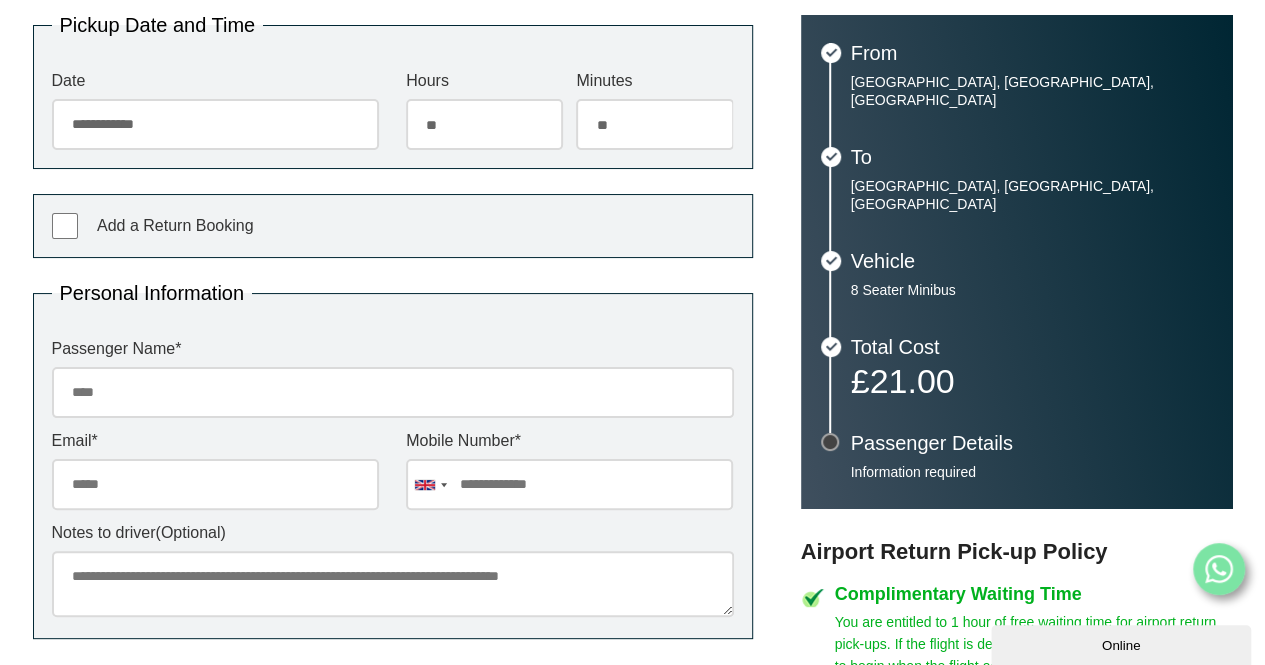 click on "Passenger Name  *" at bounding box center [393, 392] 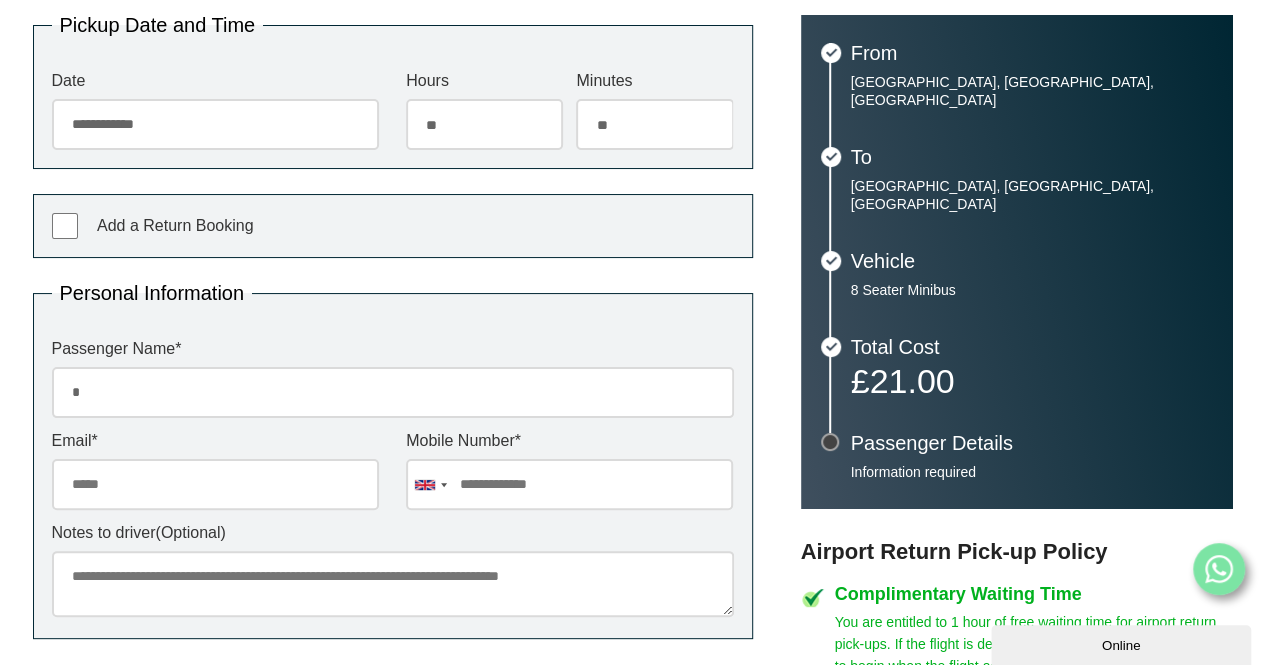 type on "**********" 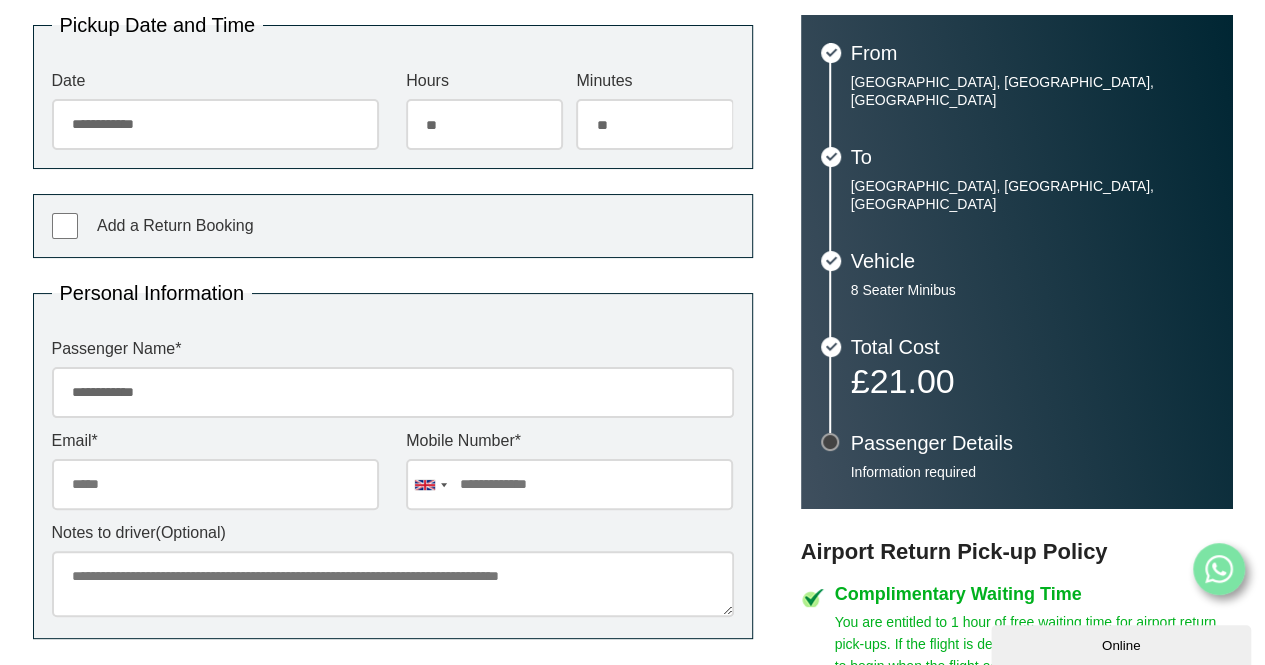 click on "Email  *" at bounding box center [215, 484] 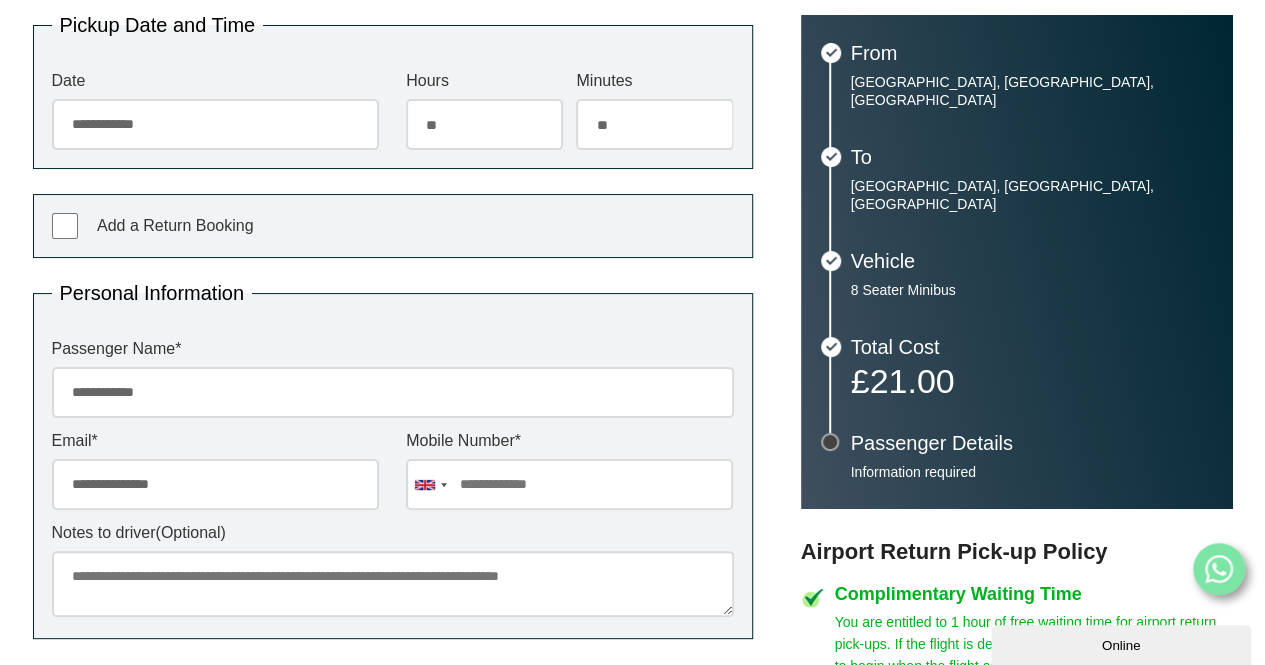 click at bounding box center (569, 484) 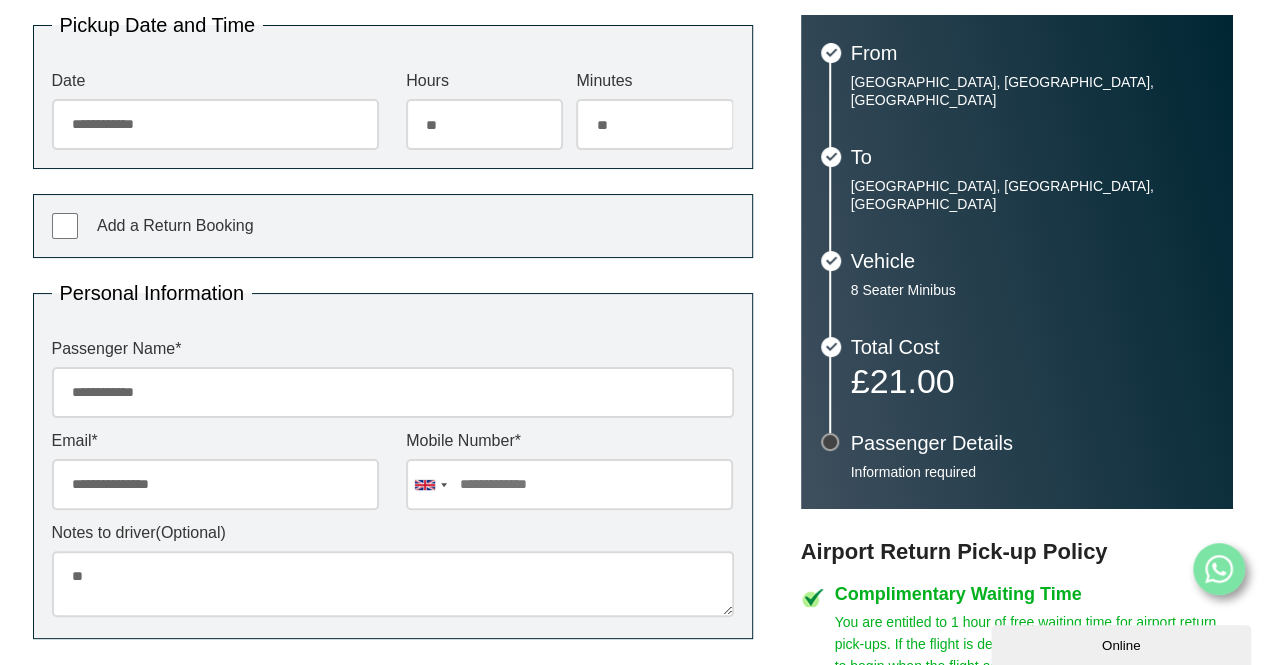 type on "*" 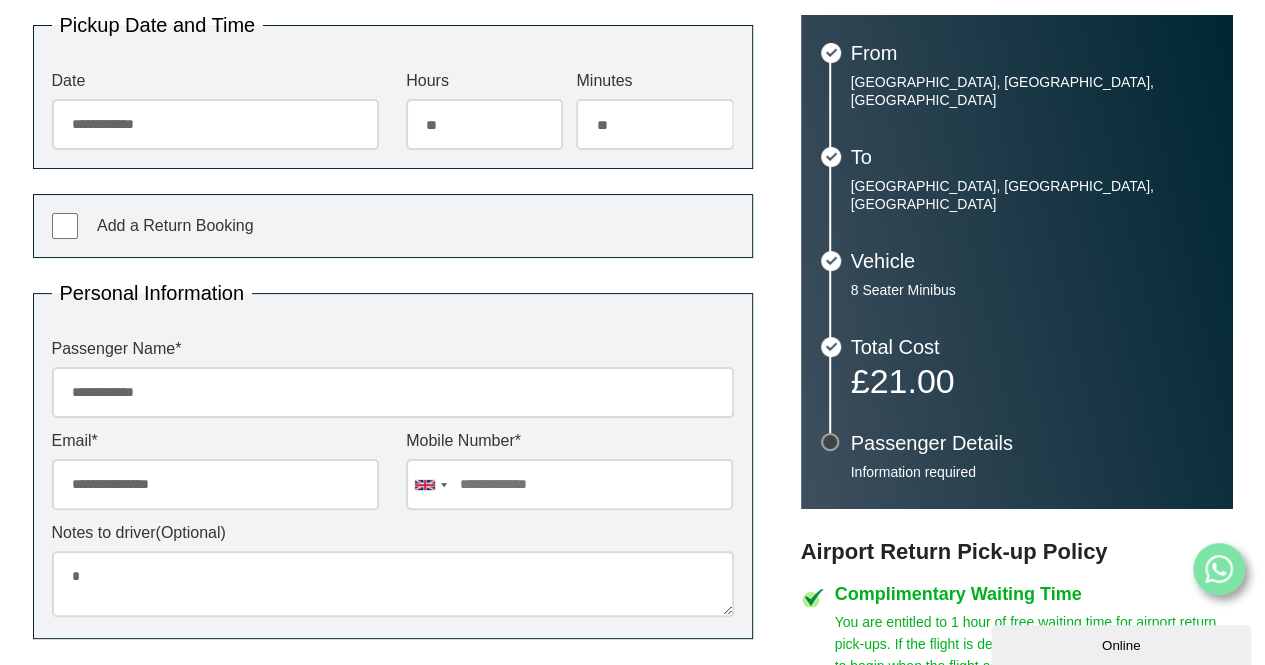 type 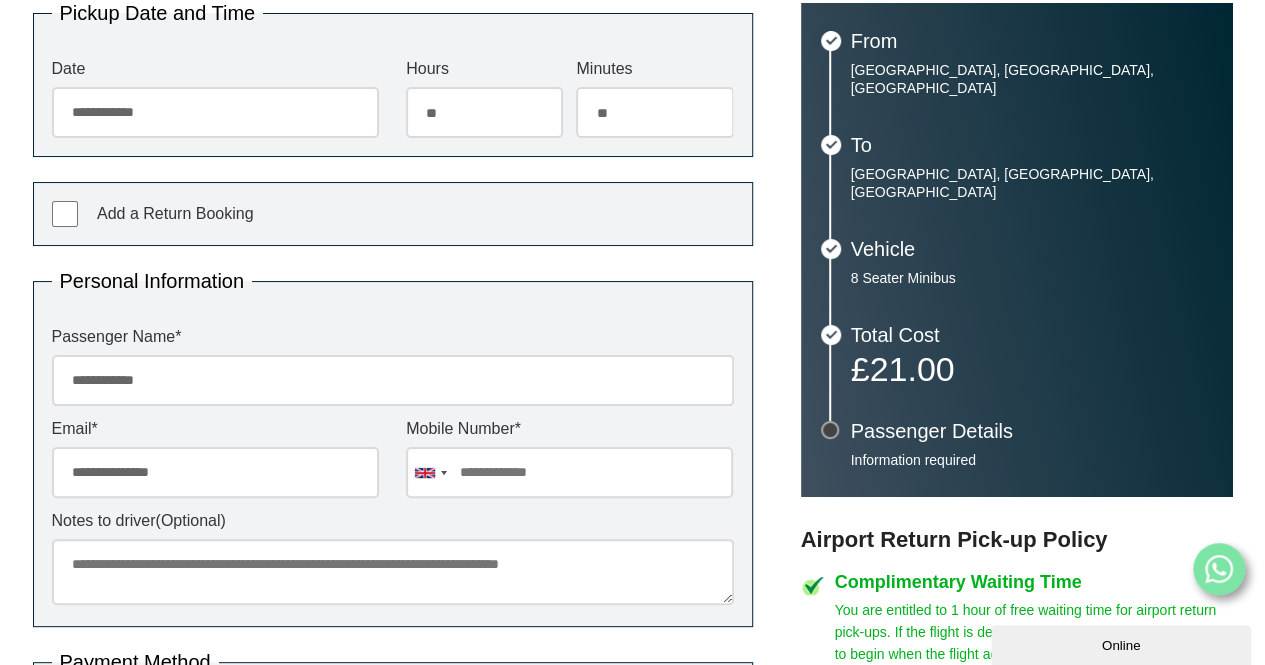 scroll, scrollTop: 470, scrollLeft: 0, axis: vertical 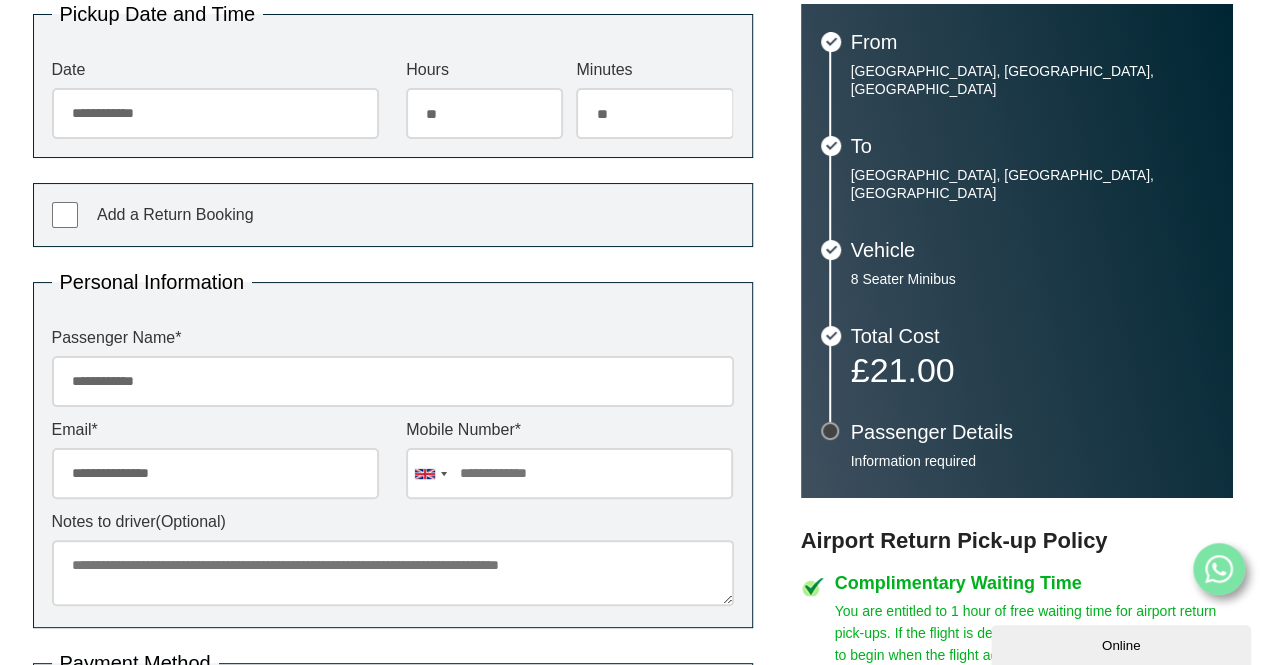 click at bounding box center (569, 473) 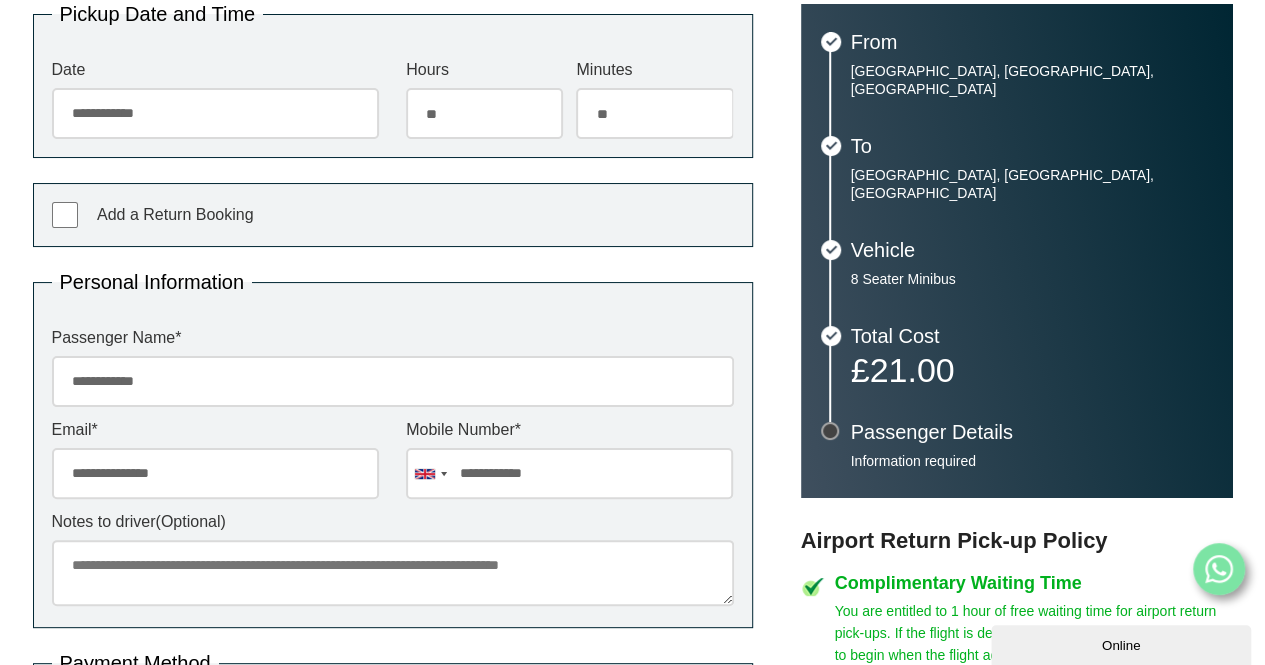 type on "**********" 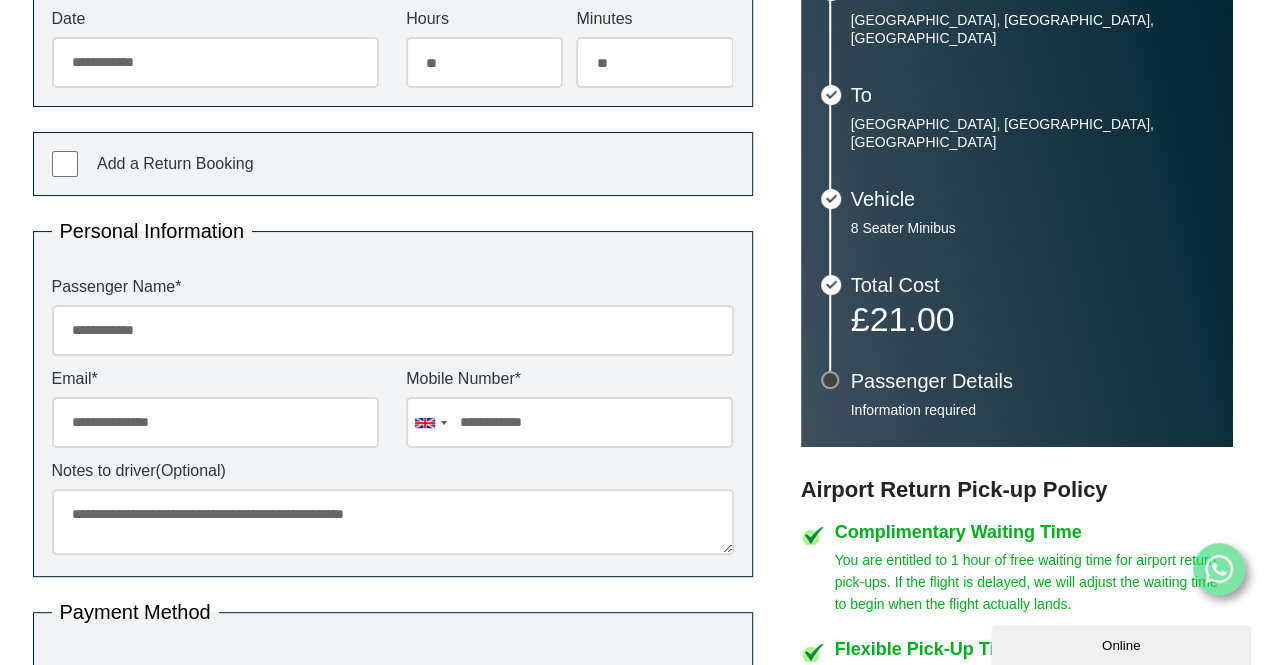 scroll, scrollTop: 958, scrollLeft: 0, axis: vertical 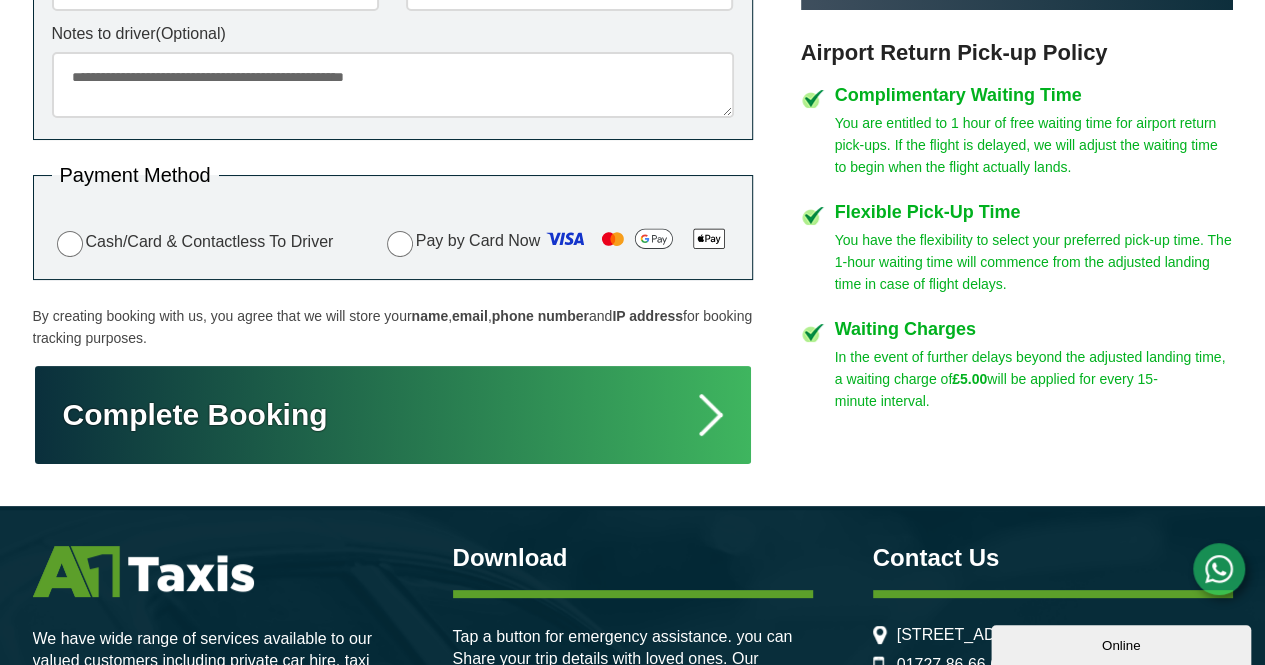 type on "**********" 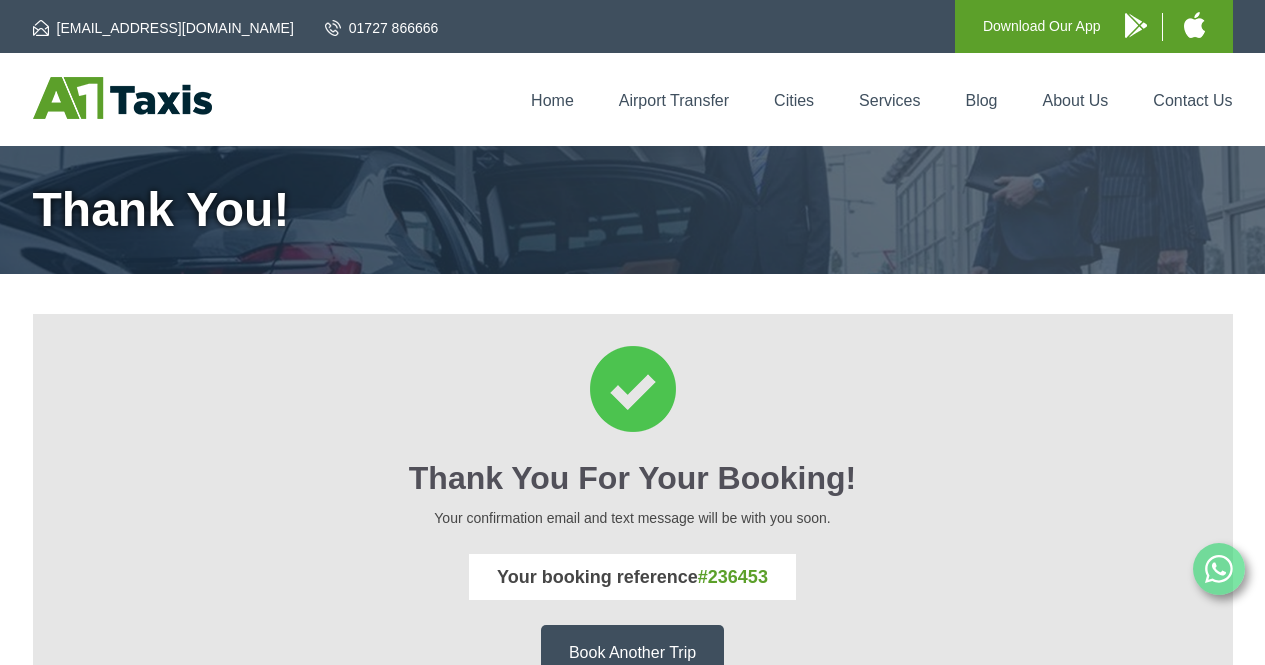 scroll, scrollTop: 0, scrollLeft: 0, axis: both 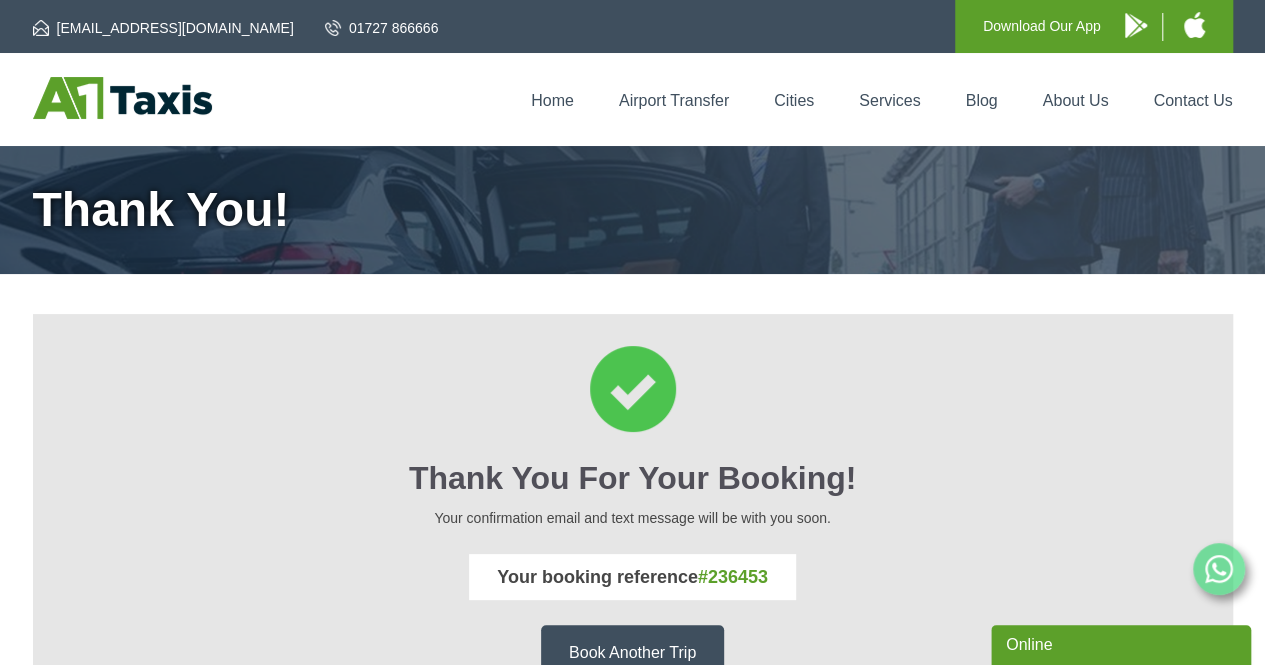 click at bounding box center (122, 98) 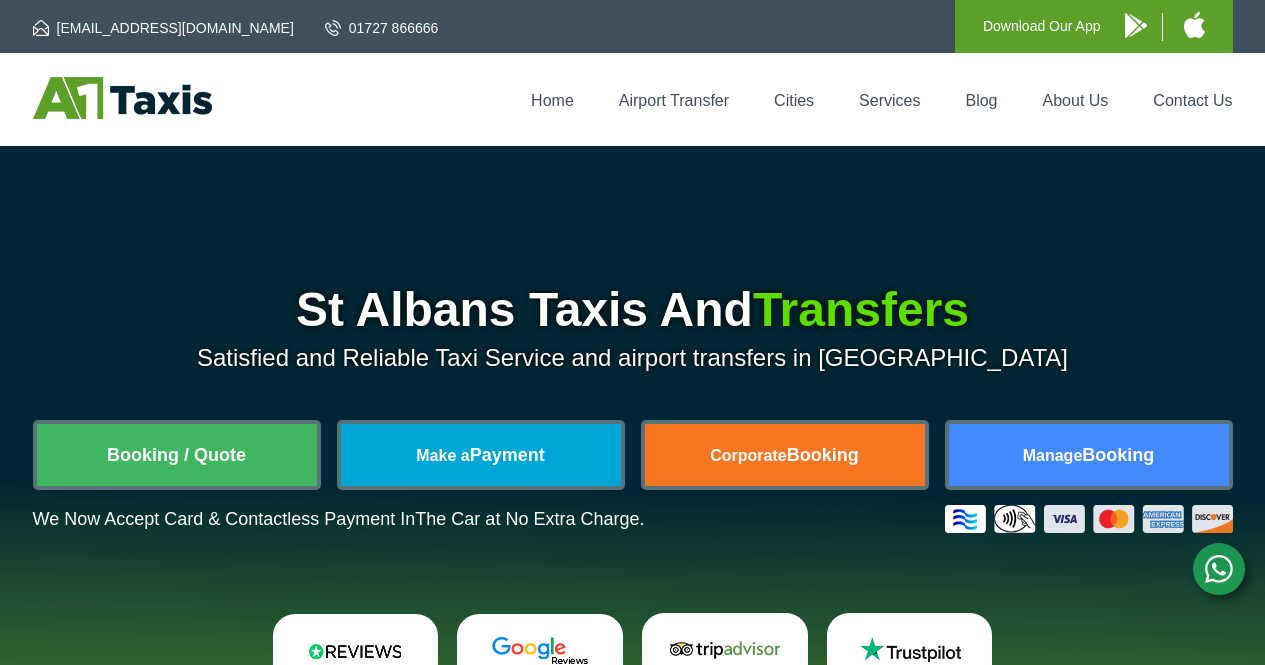 scroll, scrollTop: 0, scrollLeft: 0, axis: both 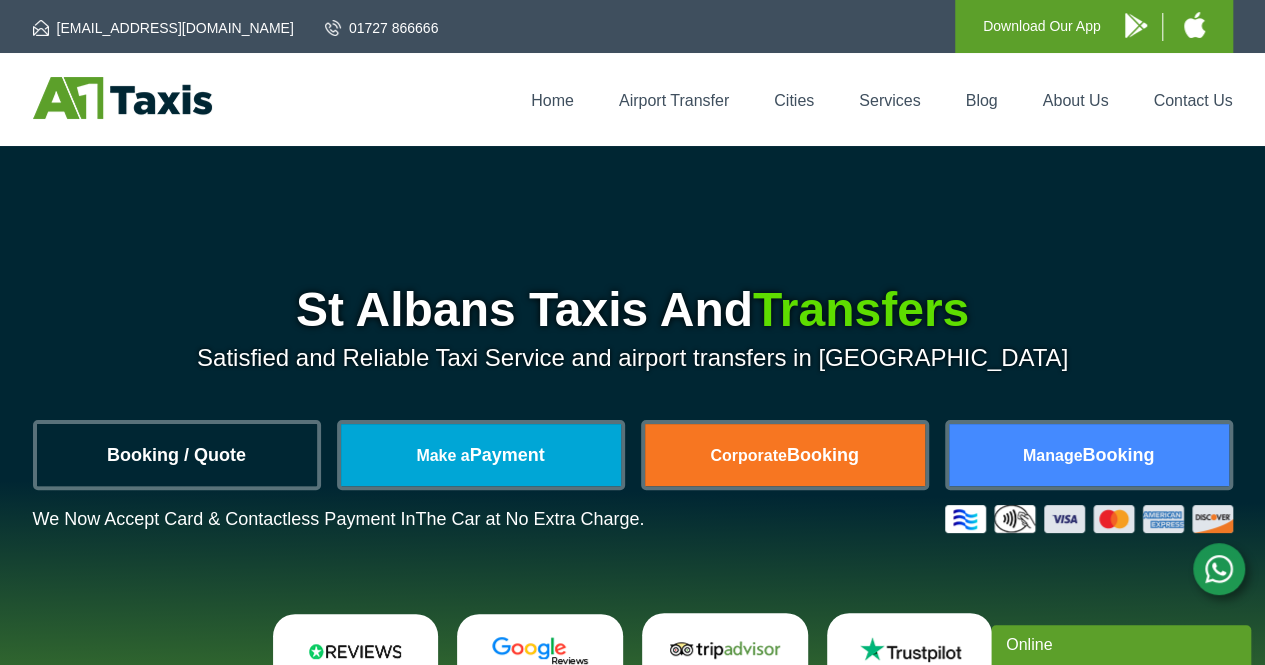 click on "Booking / Quote" at bounding box center (177, 455) 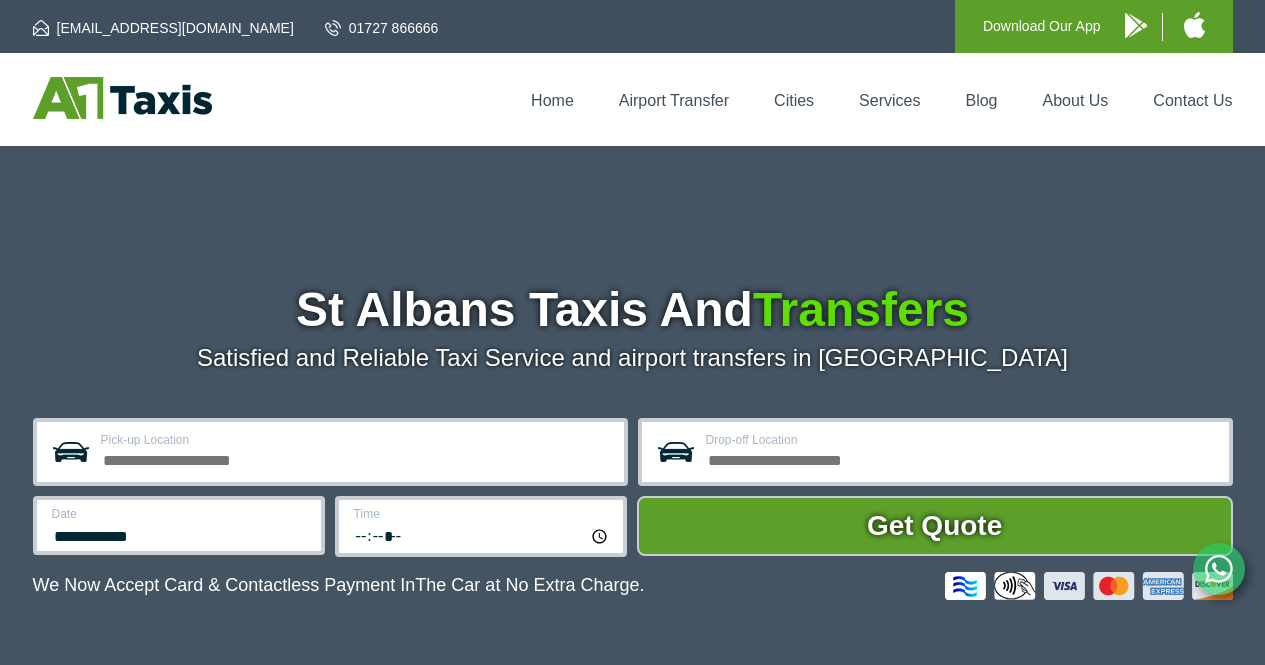 scroll, scrollTop: 0, scrollLeft: 0, axis: both 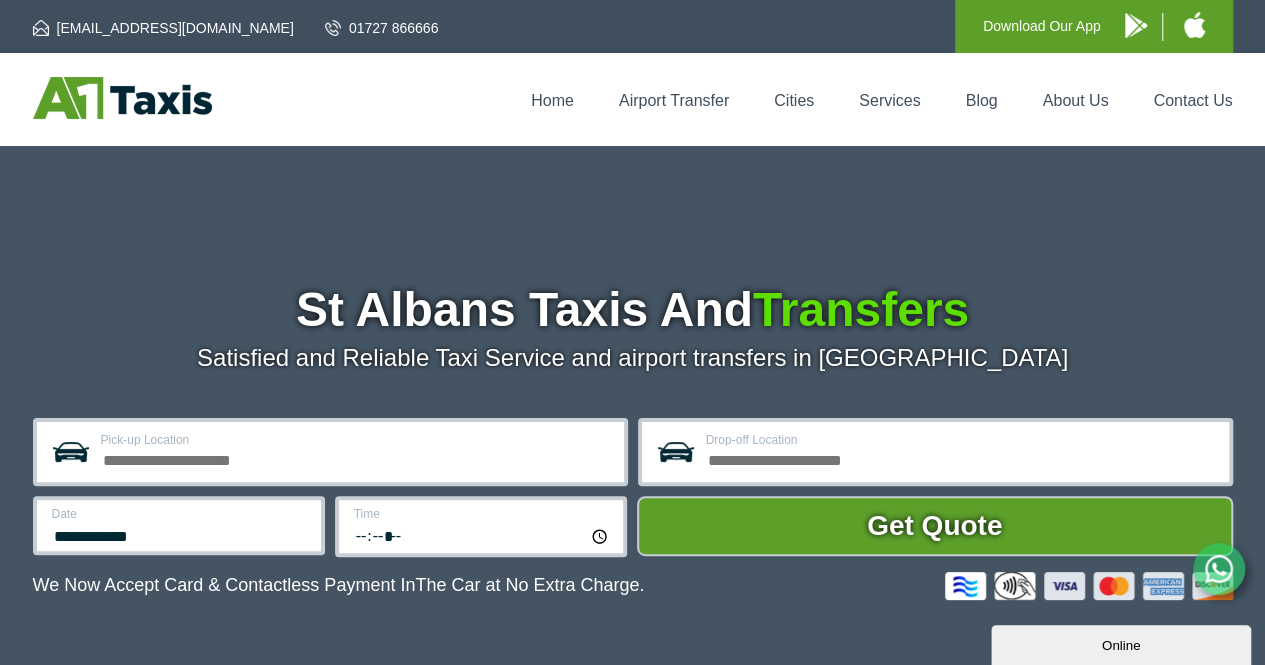 click on "Pick-up Location" at bounding box center (356, 458) 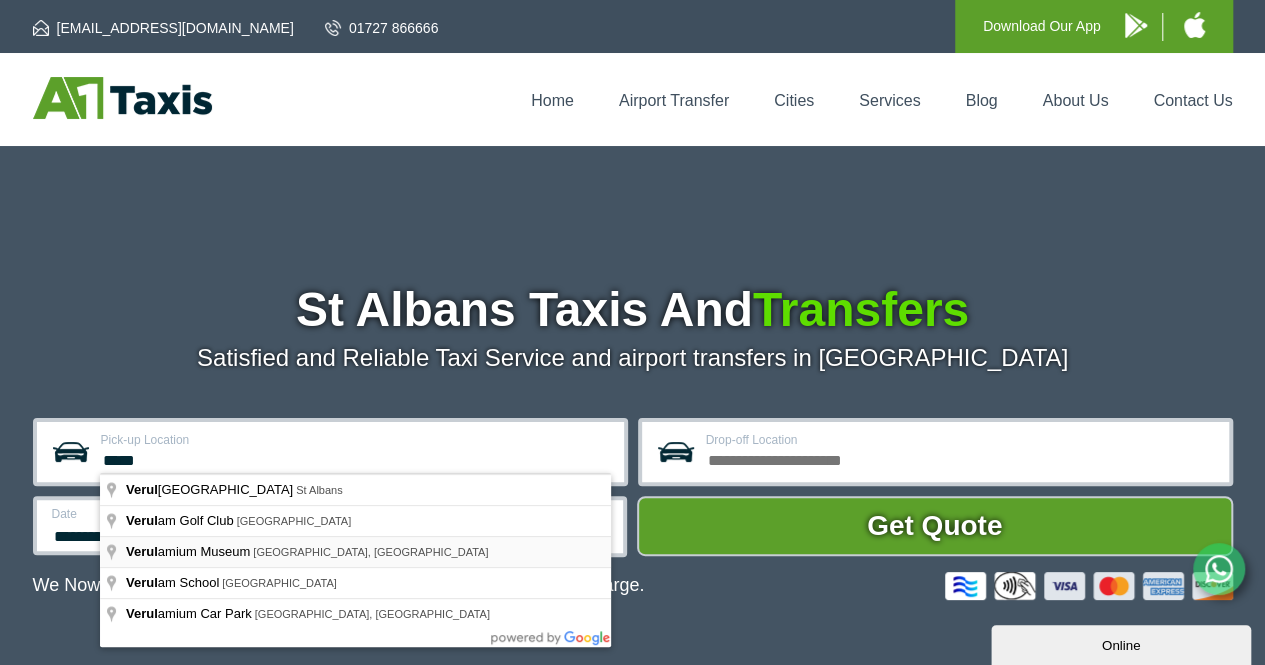 type on "**********" 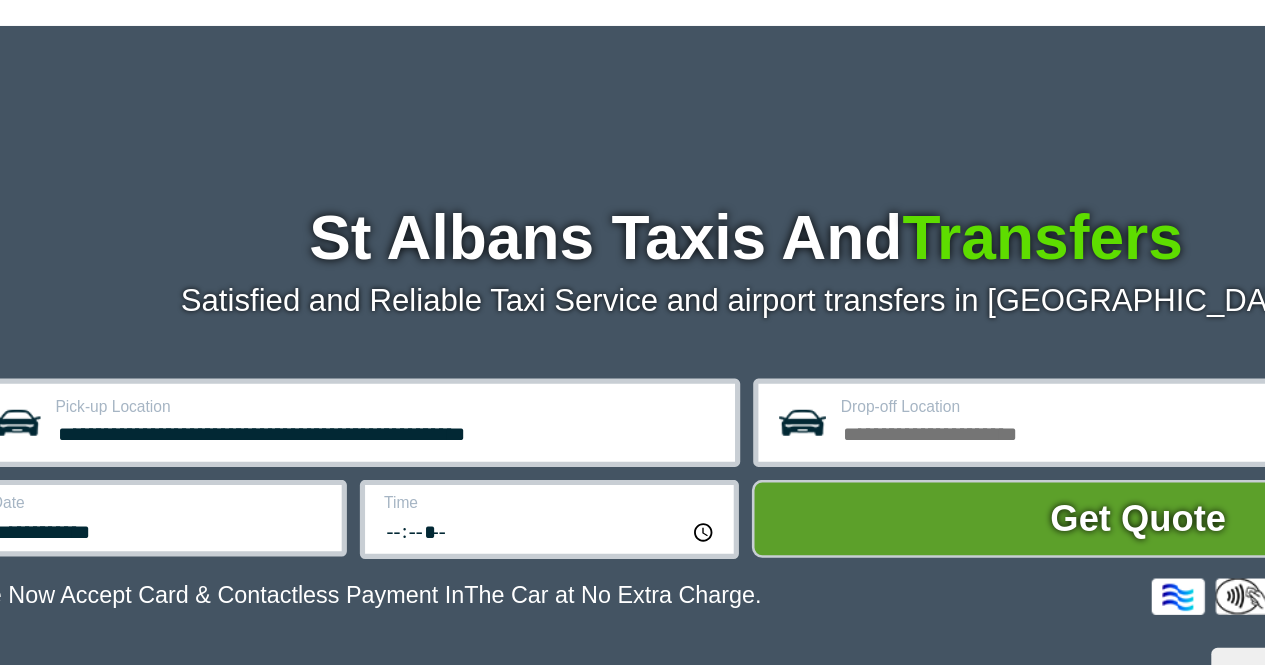 click on "Drop-off Location" at bounding box center (961, 458) 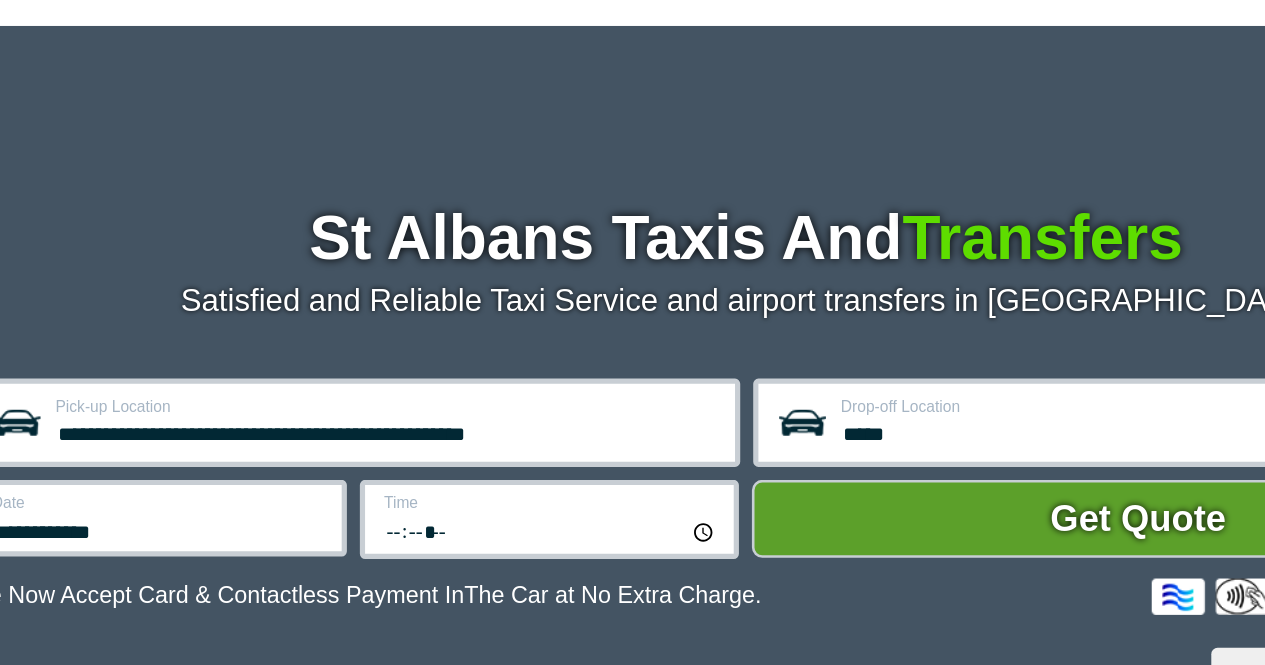 type on "**********" 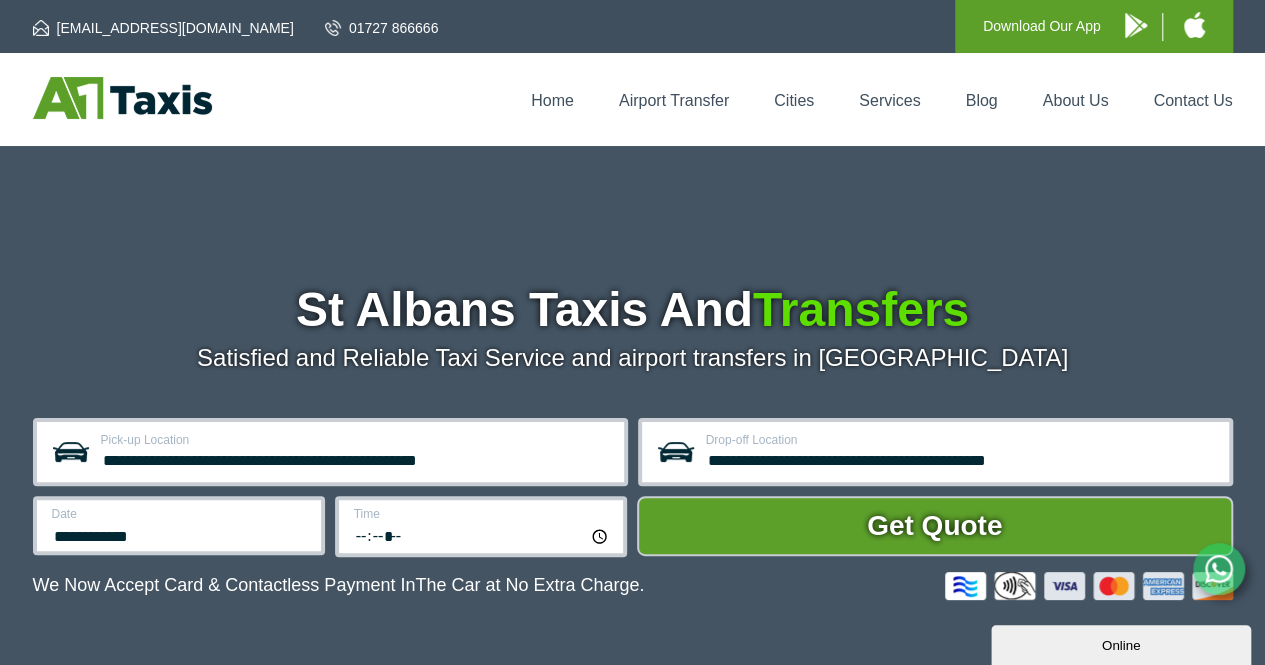 click on "**********" at bounding box center (179, 525) 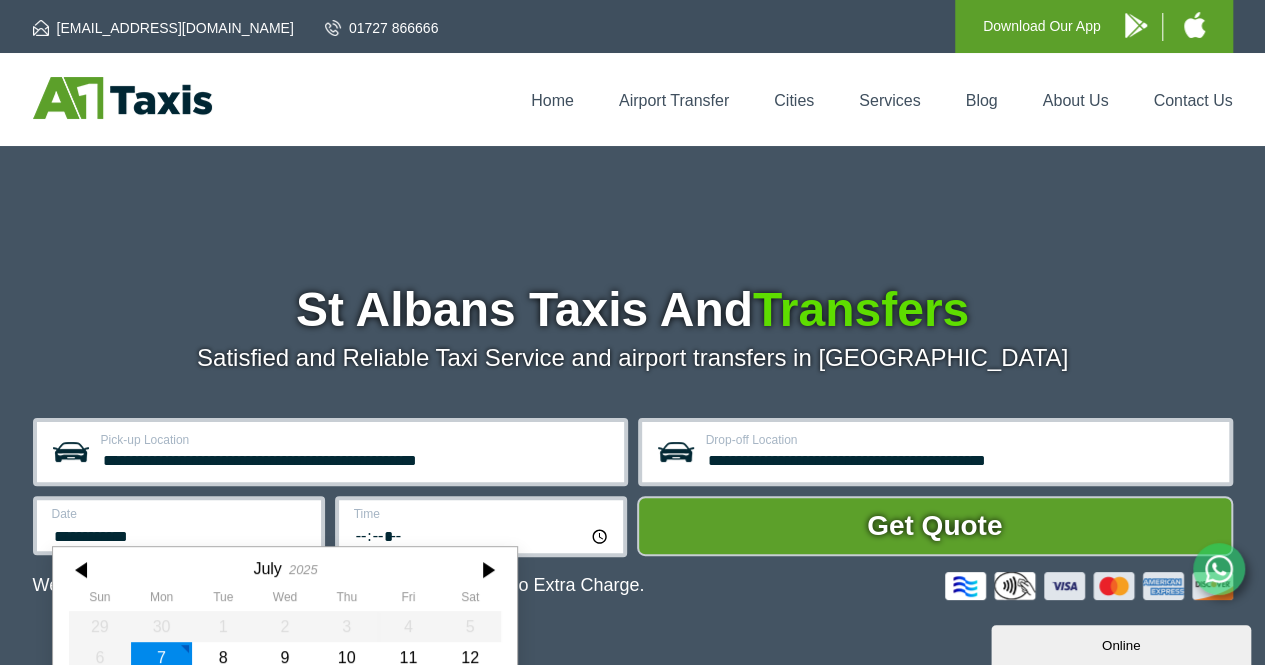 scroll, scrollTop: 165, scrollLeft: 0, axis: vertical 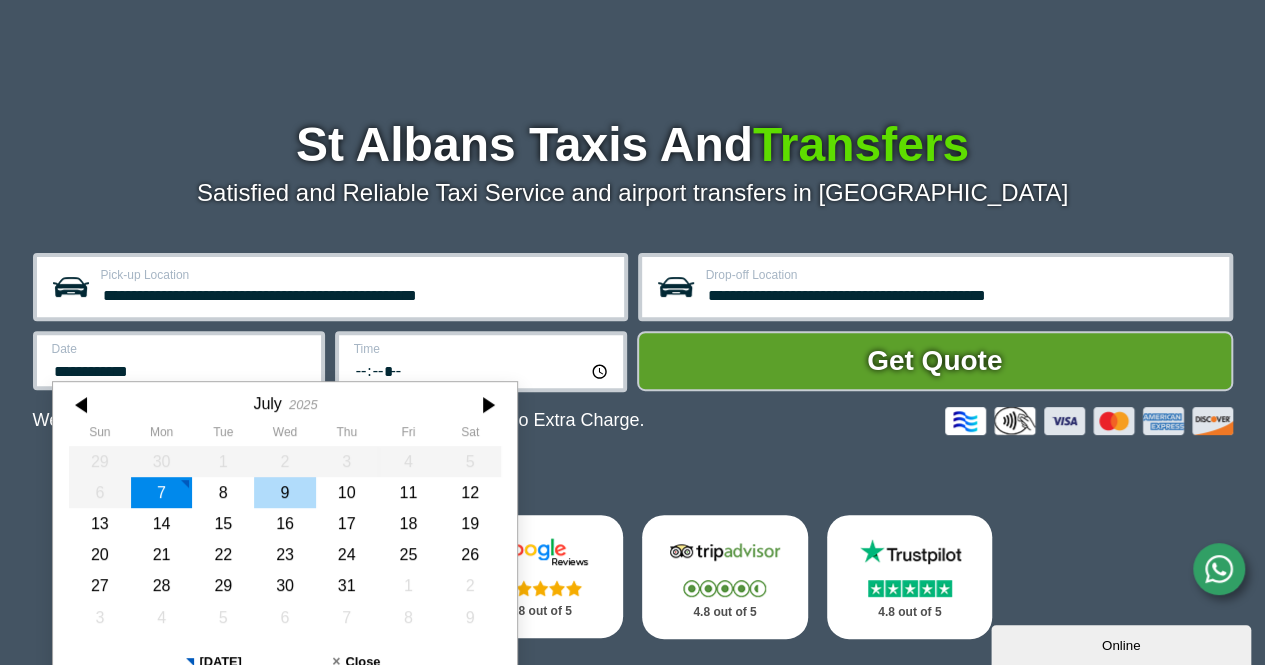 click on "9" at bounding box center (285, 492) 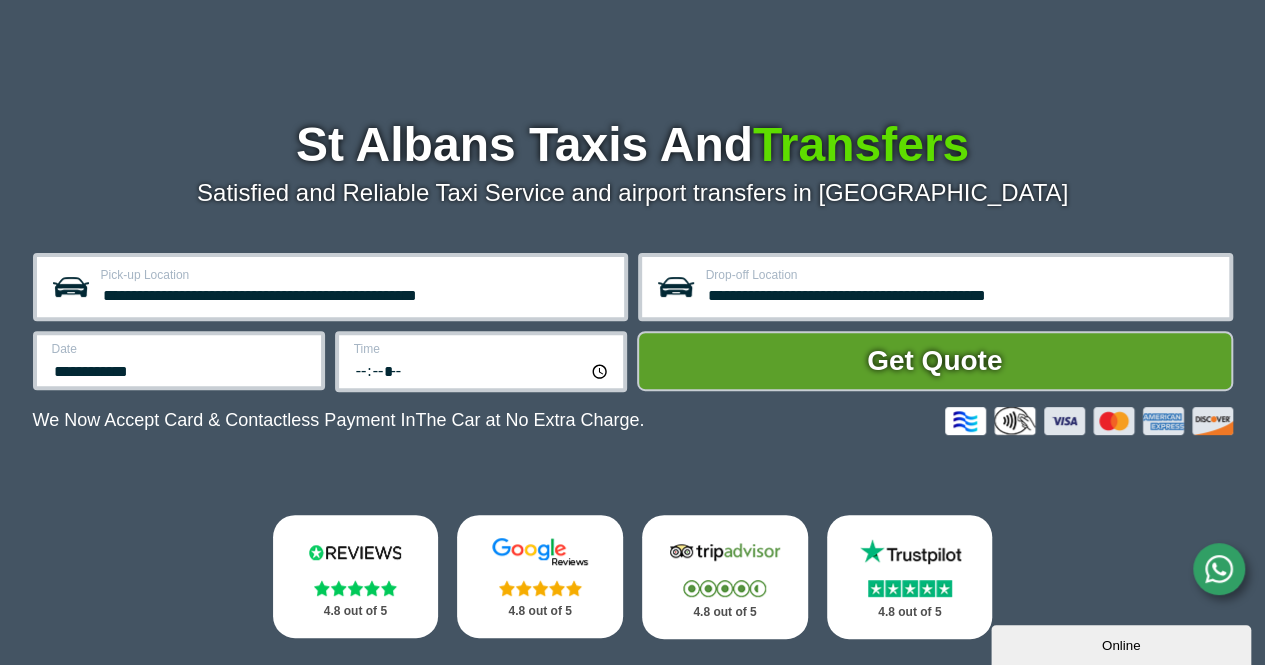 click on "*****" at bounding box center [482, 370] 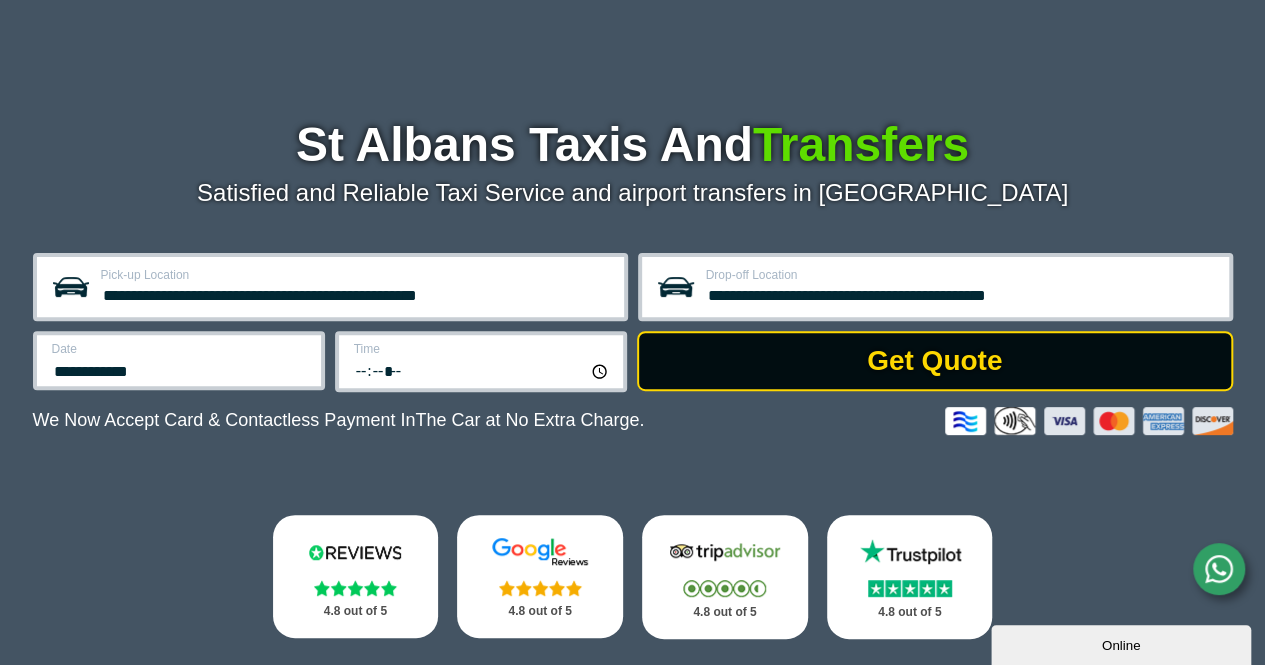 click on "Get Quote" at bounding box center (935, 361) 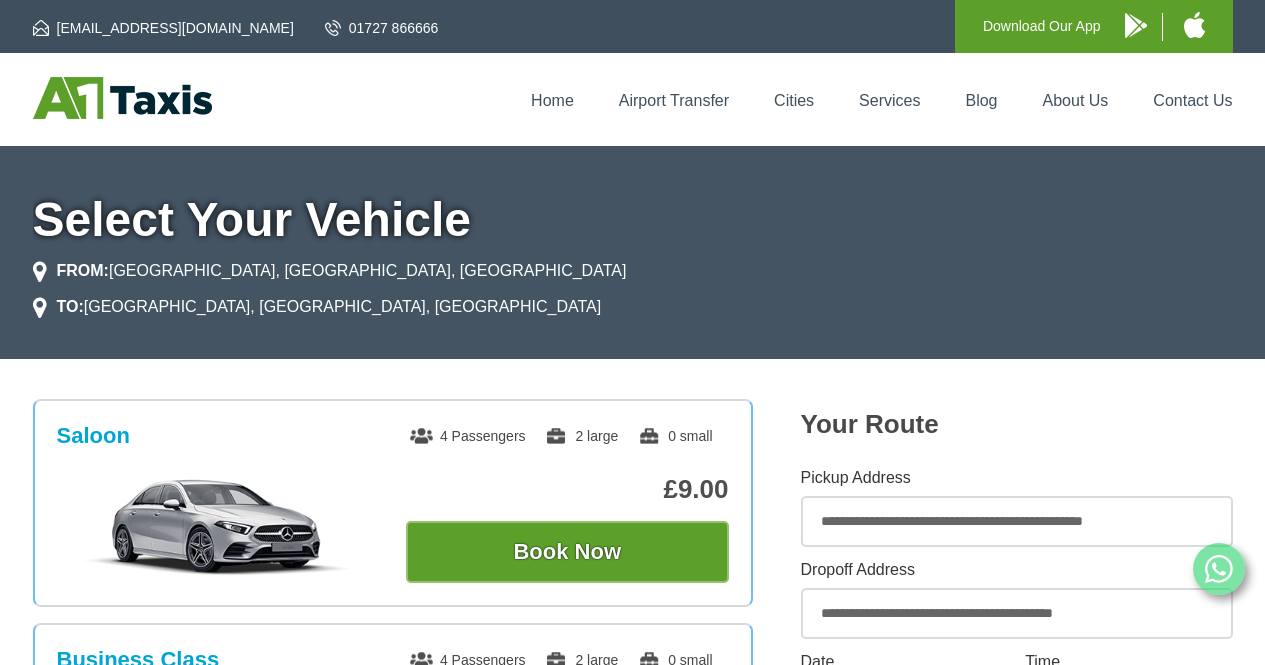 scroll, scrollTop: 0, scrollLeft: 0, axis: both 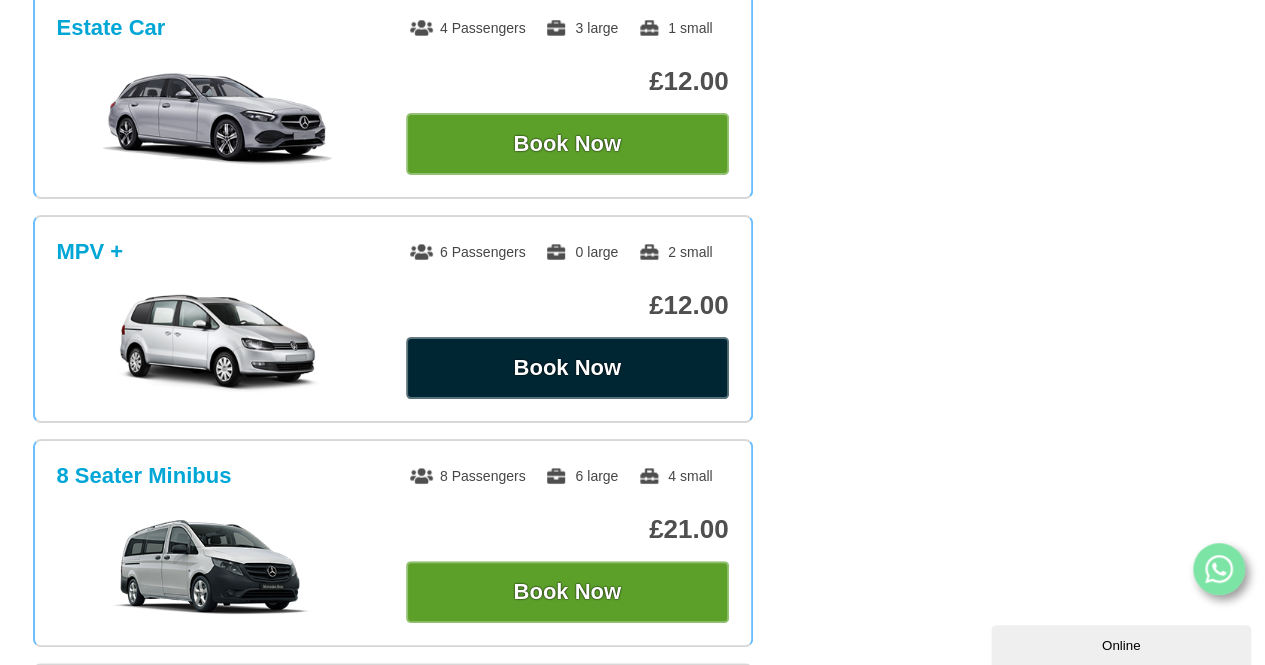 click on "Book Now" at bounding box center (567, 368) 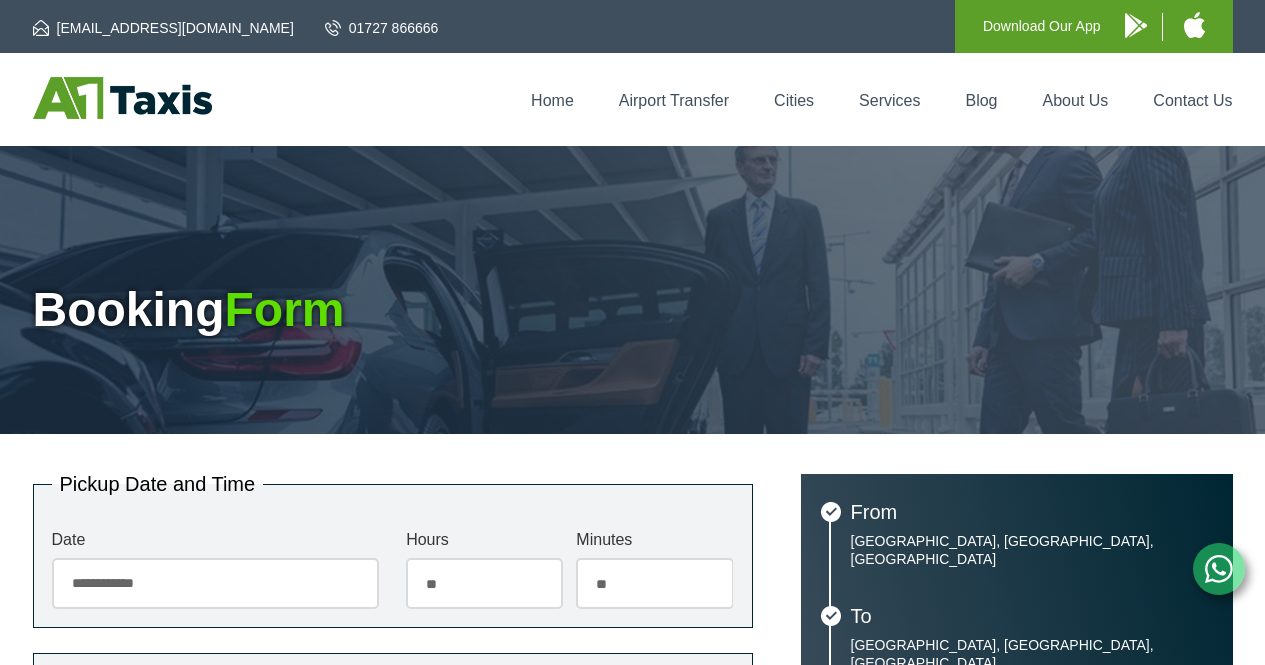 scroll, scrollTop: 0, scrollLeft: 0, axis: both 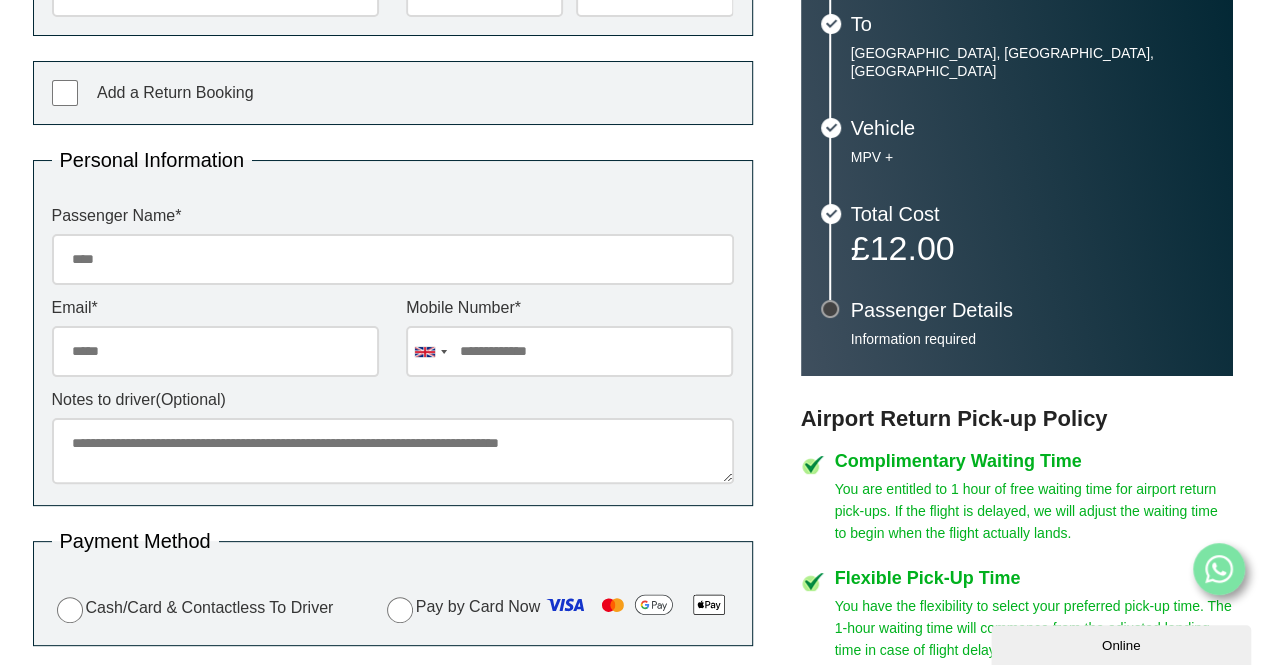 click on "Passenger Name  *" at bounding box center [393, 259] 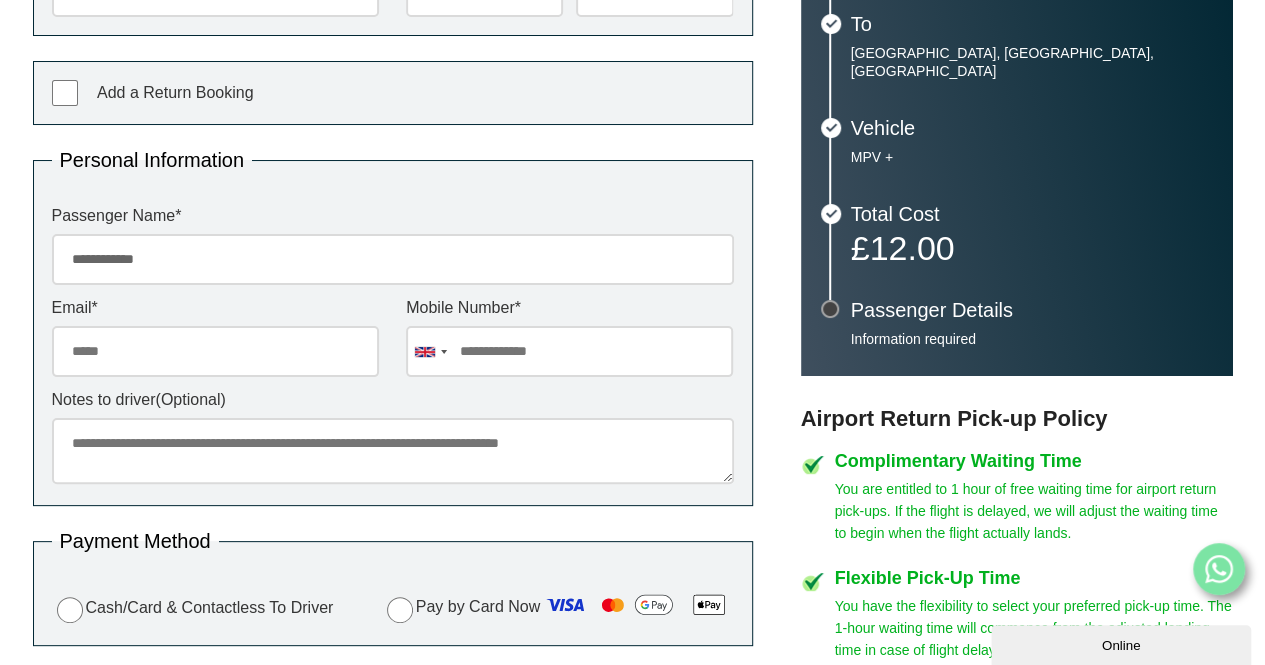 click on "Email  *" at bounding box center [215, 351] 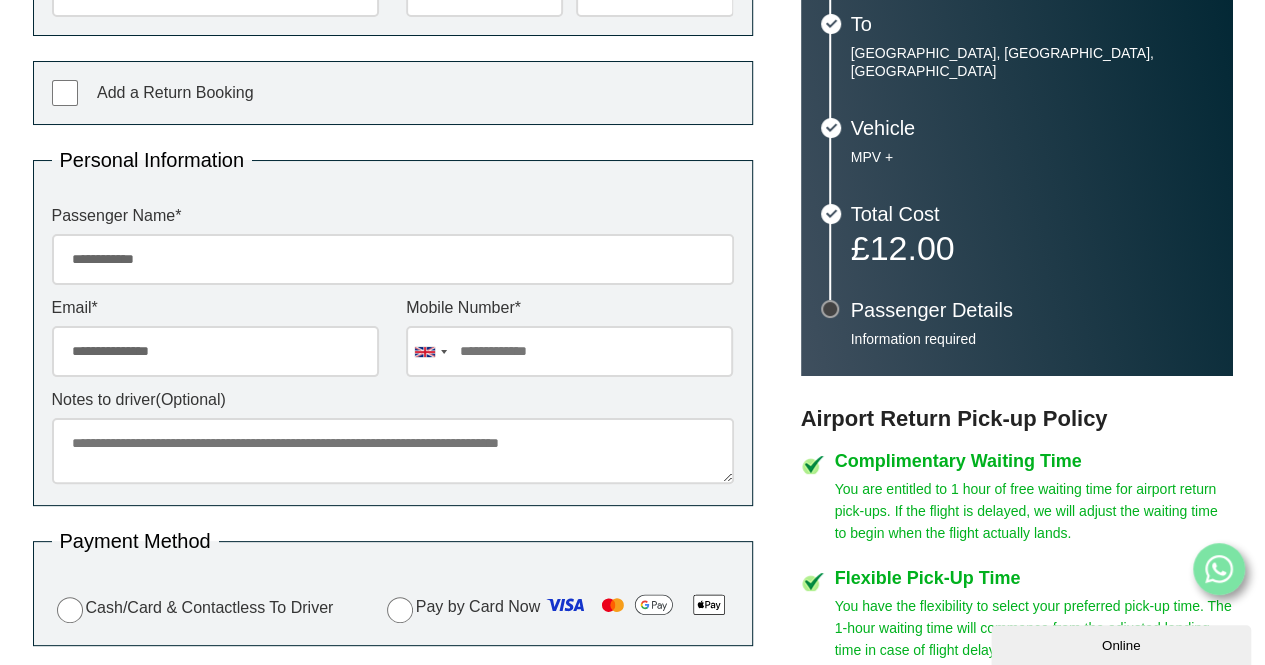 click at bounding box center [569, 351] 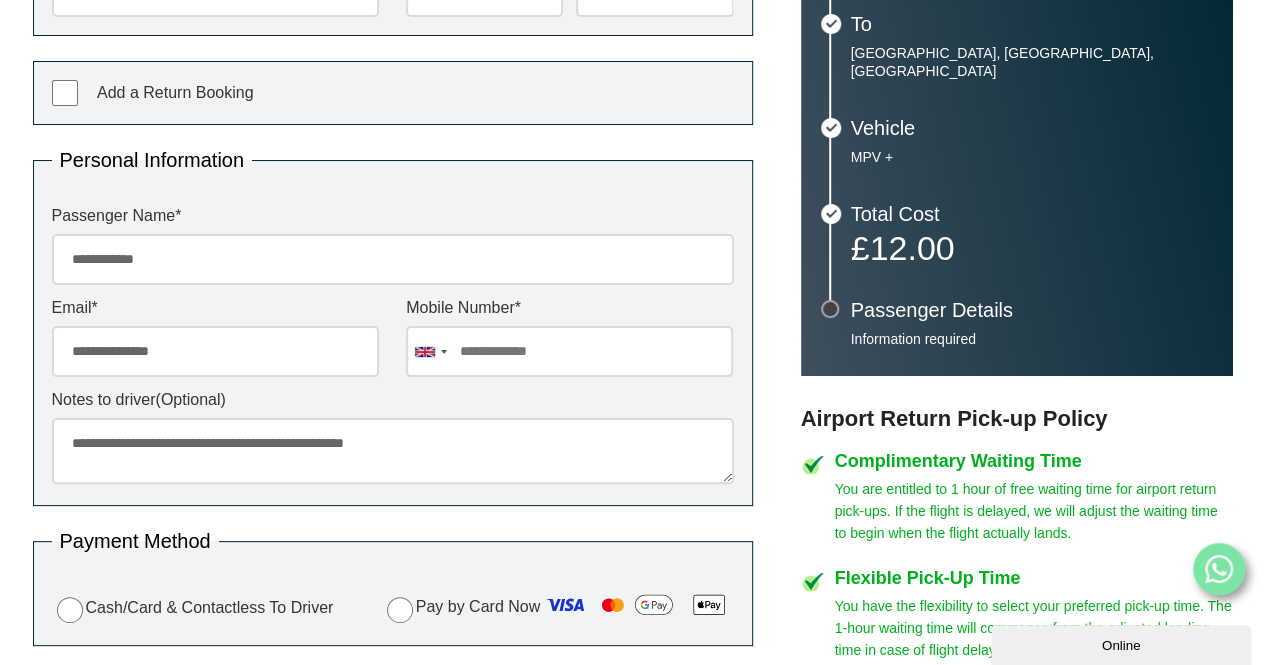 click on "**********" at bounding box center [393, 451] 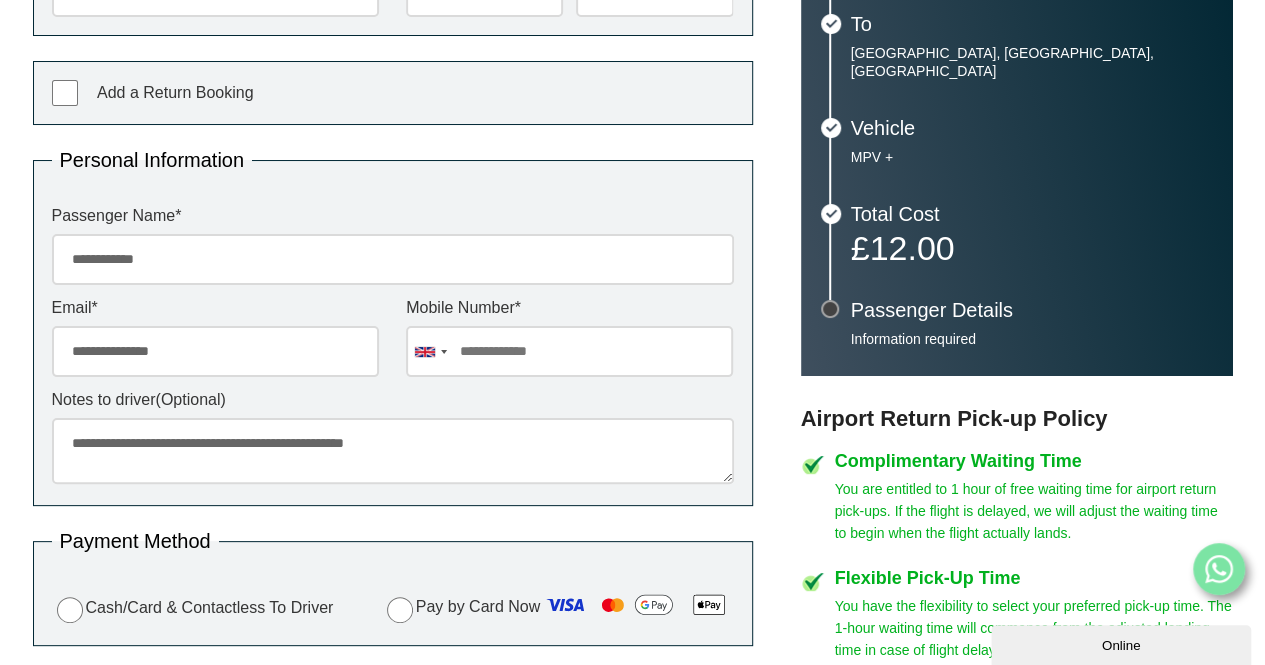 type on "**********" 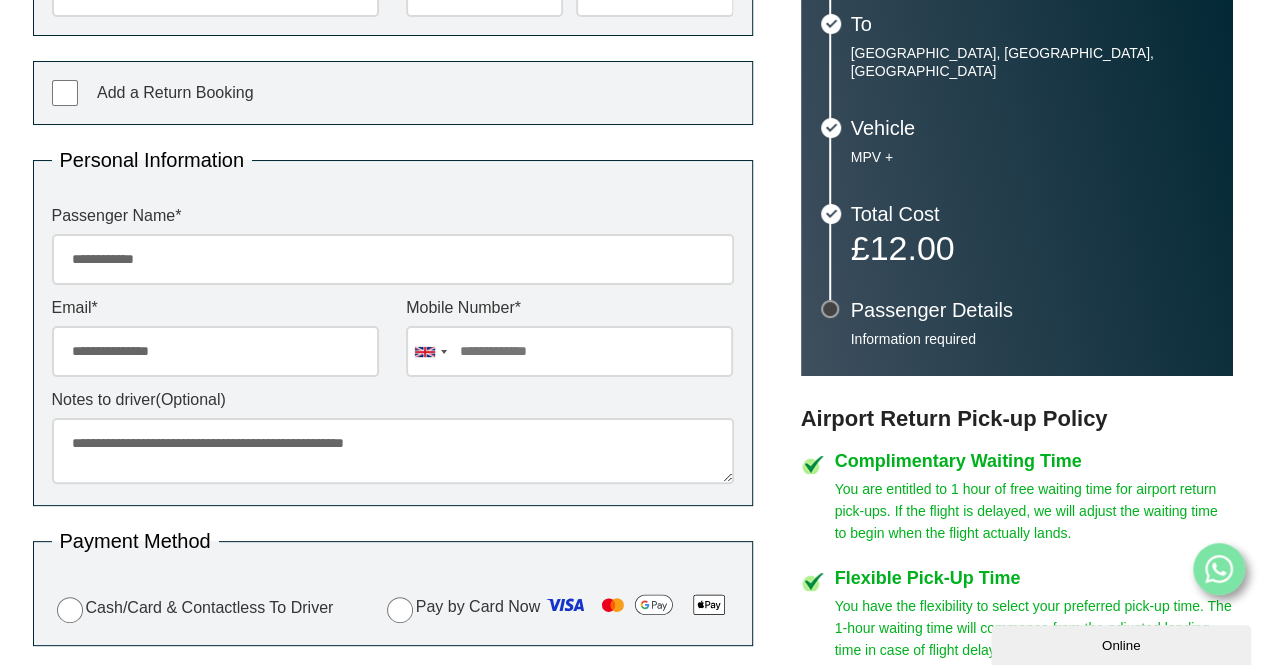 click at bounding box center (569, 351) 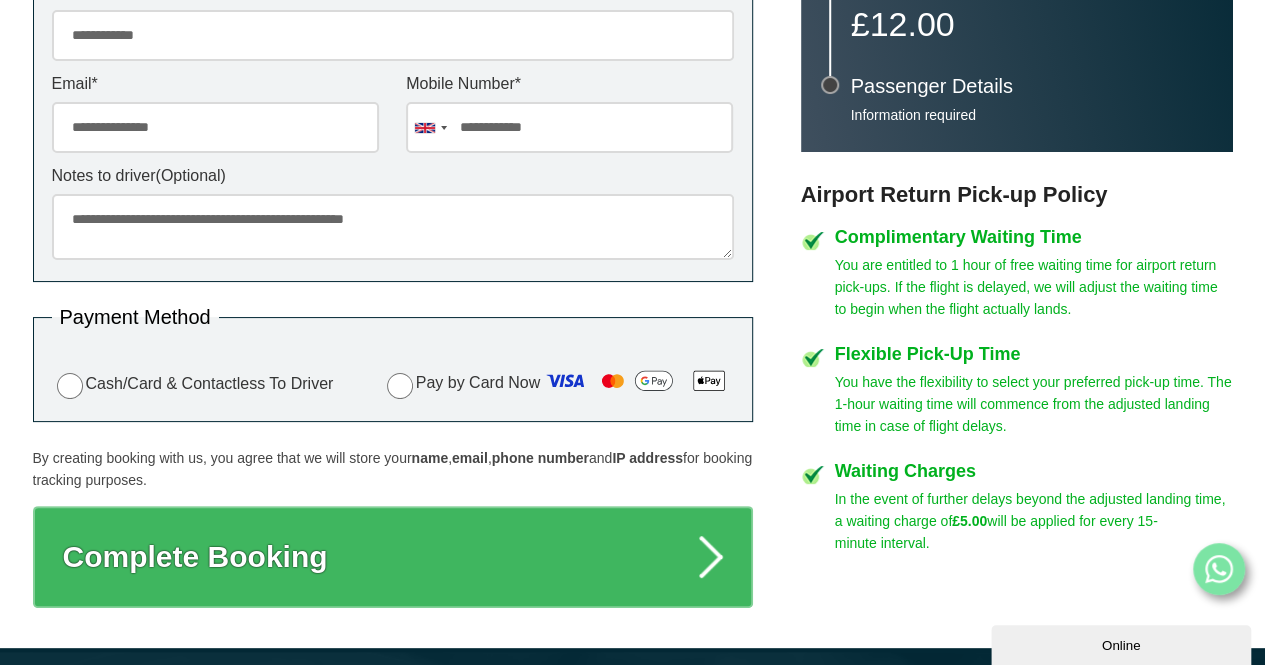 scroll, scrollTop: 862, scrollLeft: 0, axis: vertical 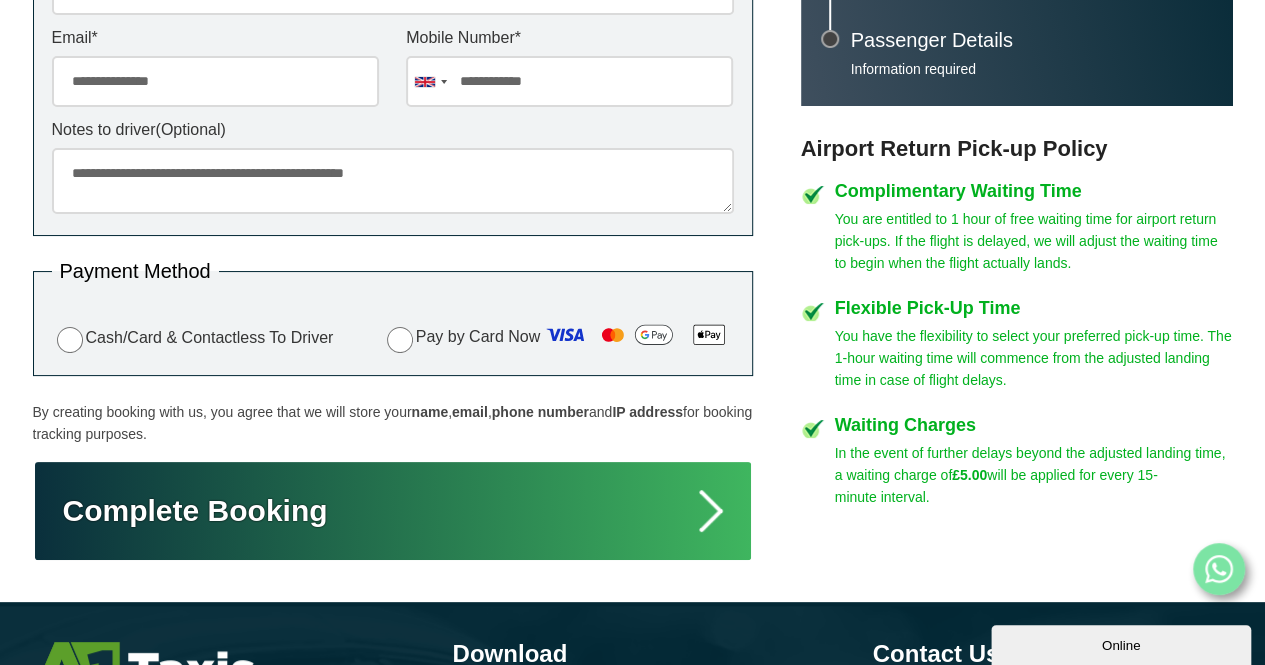 click on "Complete Booking" at bounding box center (393, 511) 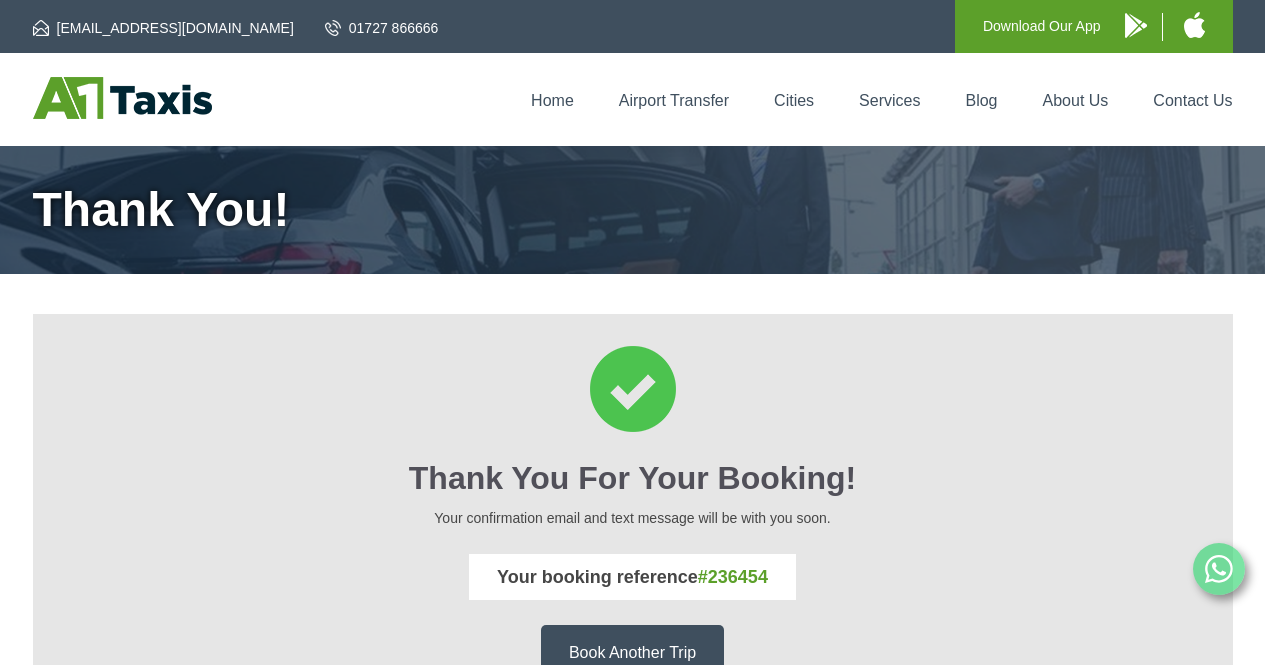scroll, scrollTop: 0, scrollLeft: 0, axis: both 